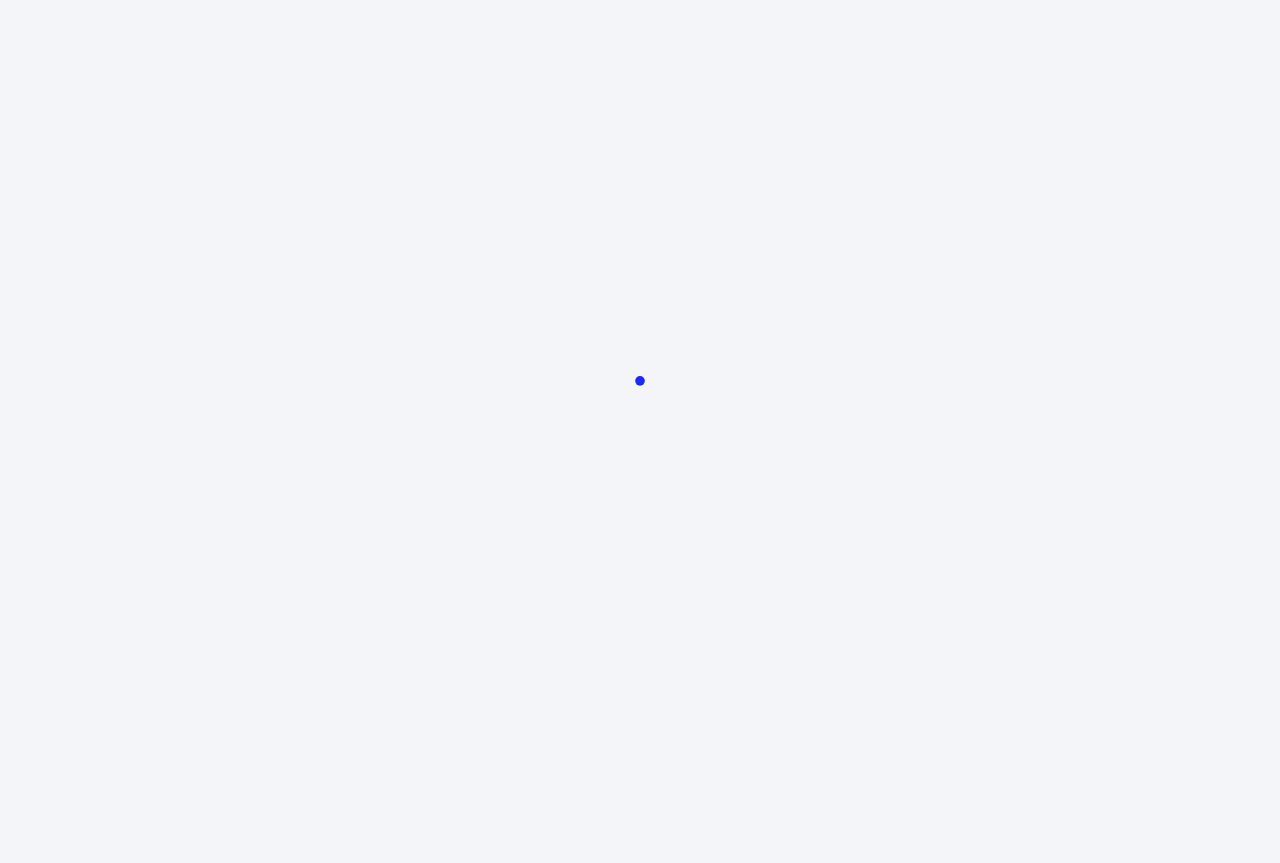 scroll, scrollTop: 0, scrollLeft: 0, axis: both 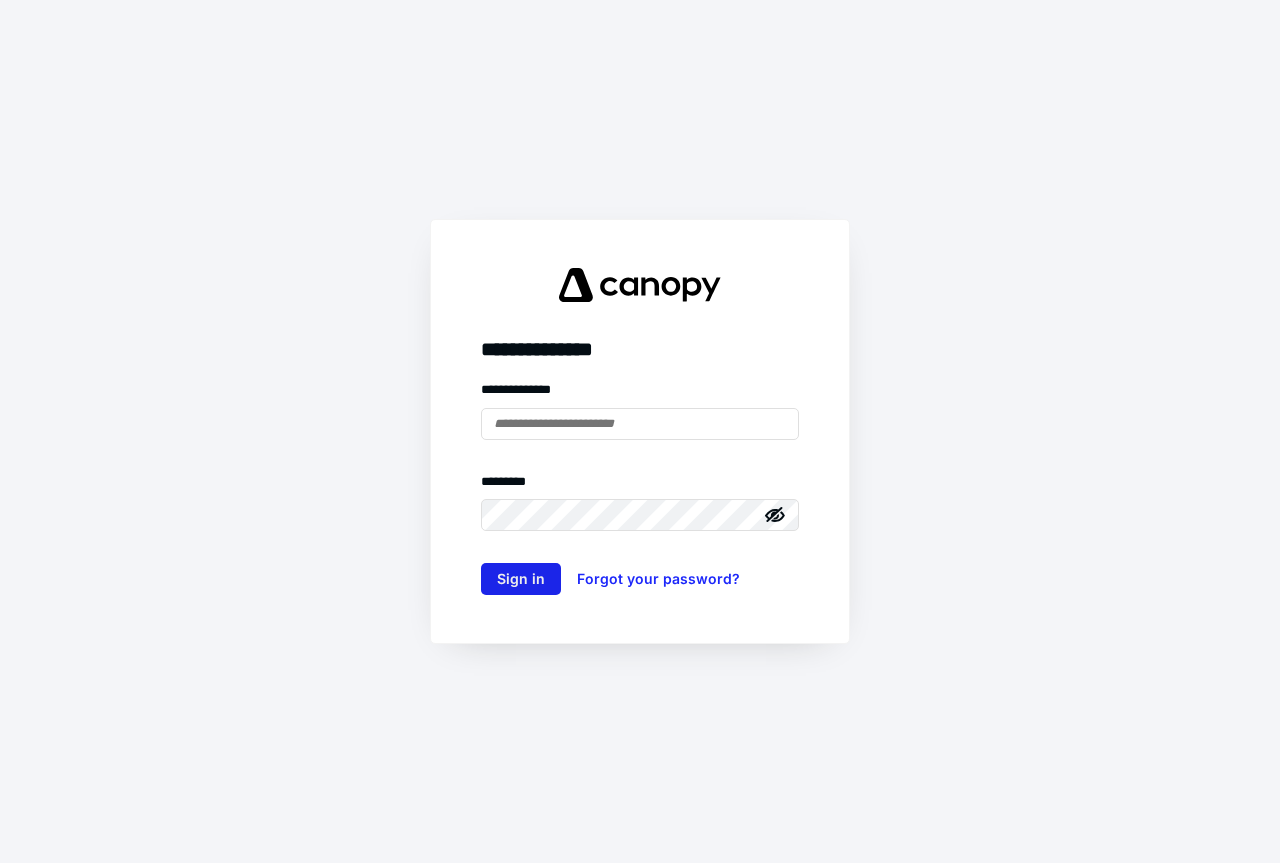 type on "**********" 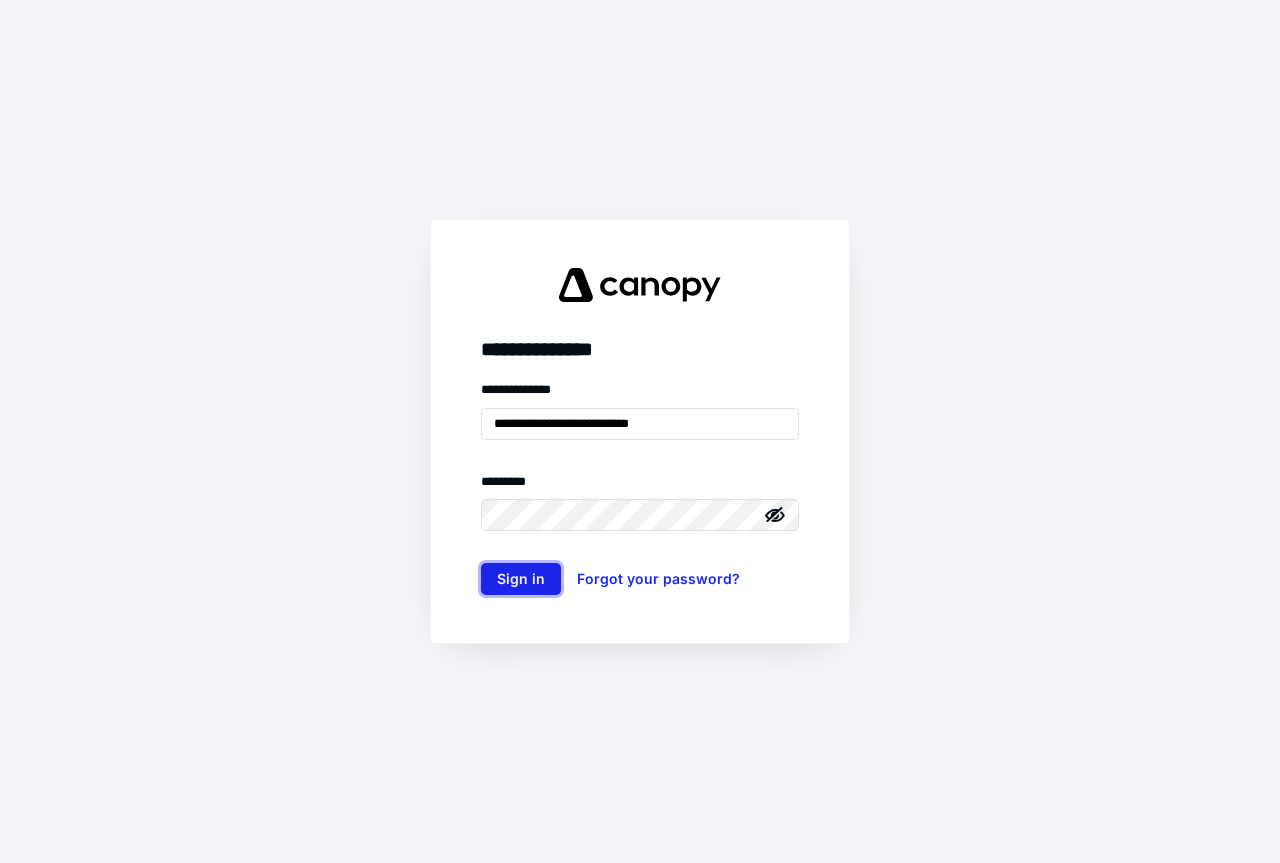 click on "Sign in" at bounding box center [521, 579] 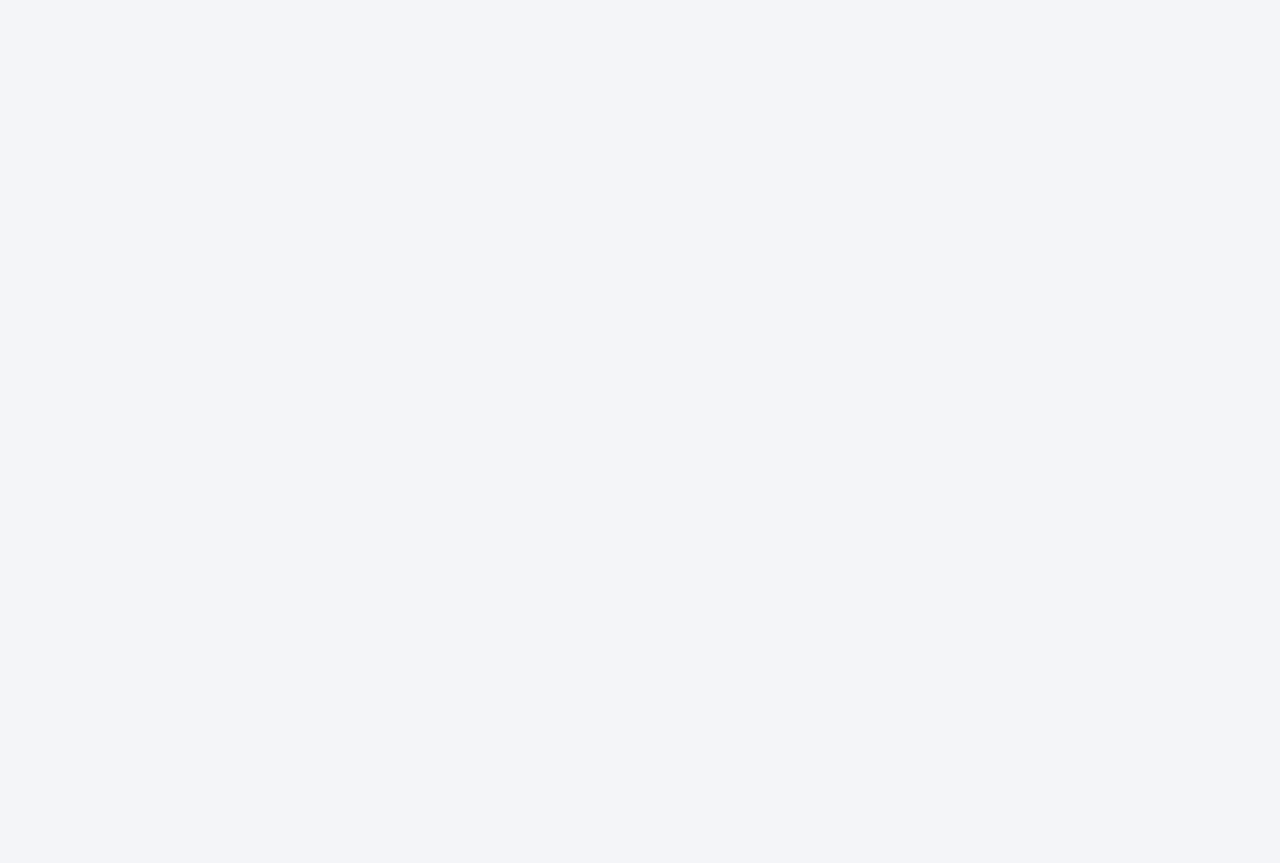 scroll, scrollTop: 0, scrollLeft: 0, axis: both 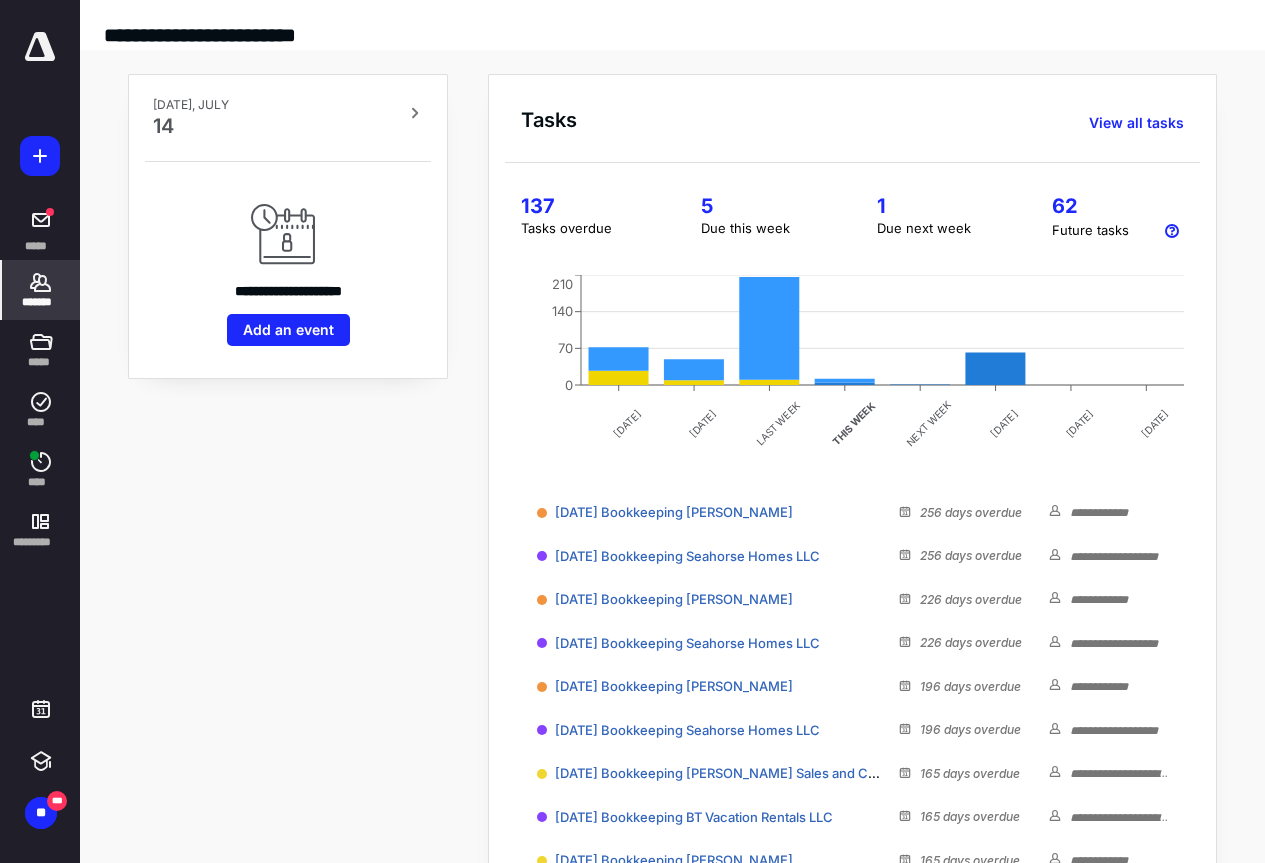 click on "*******" at bounding box center [41, 290] 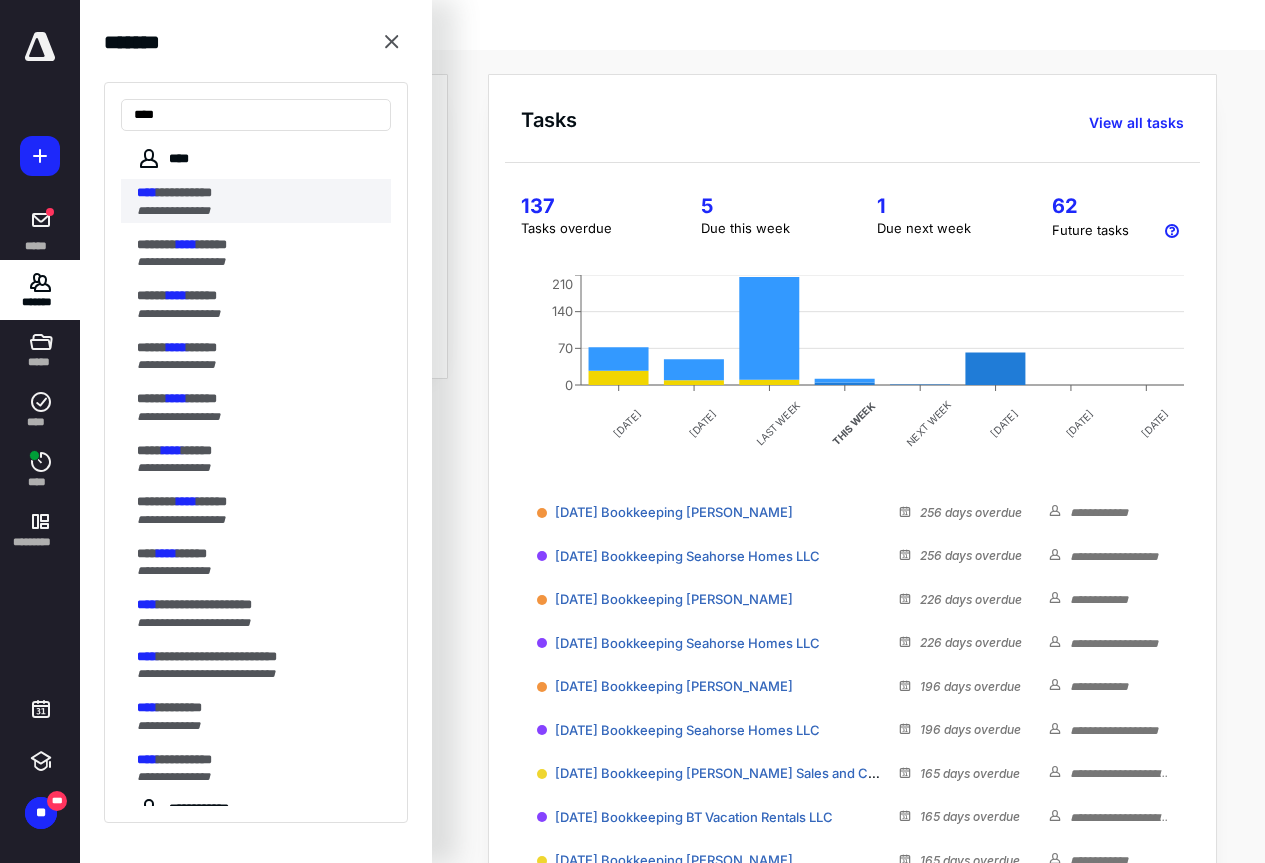 type on "****" 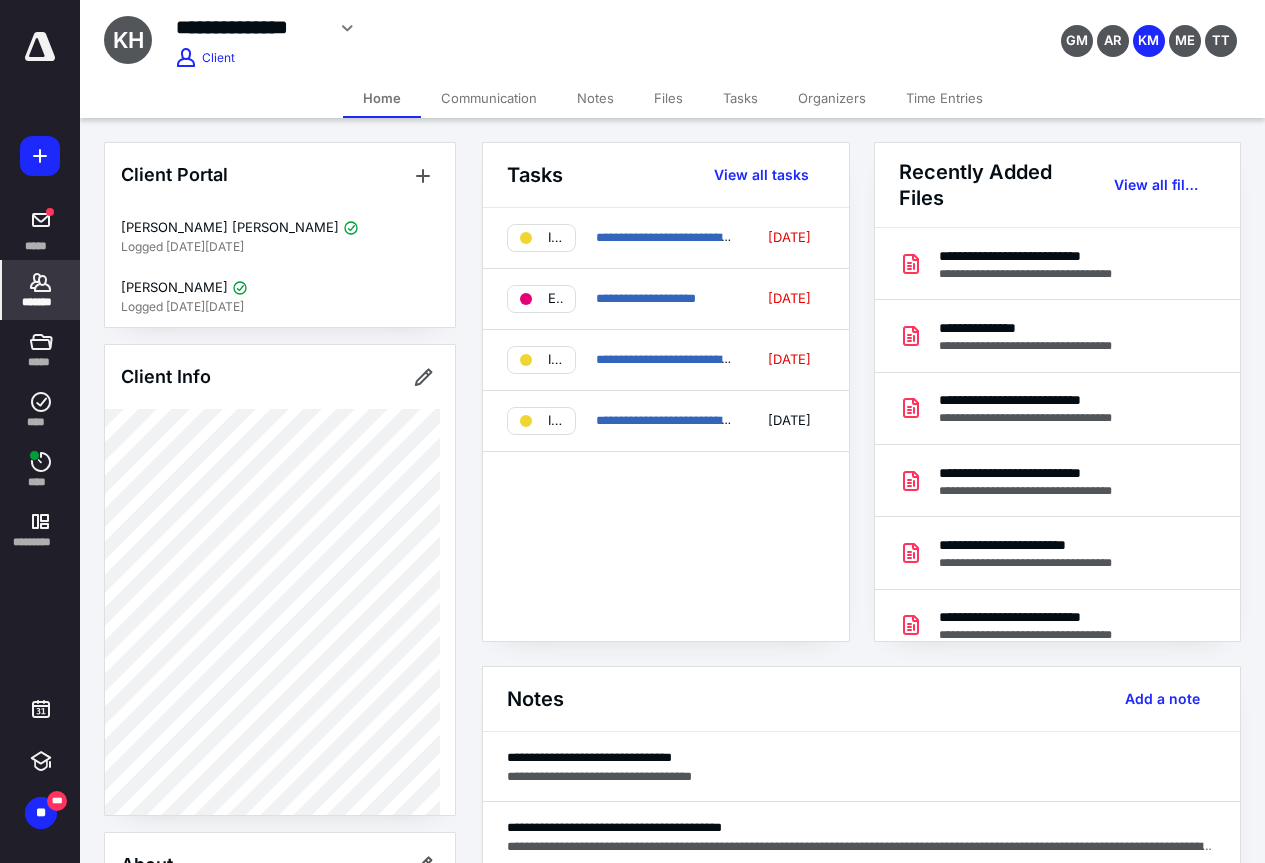 click on "Files" at bounding box center (668, 98) 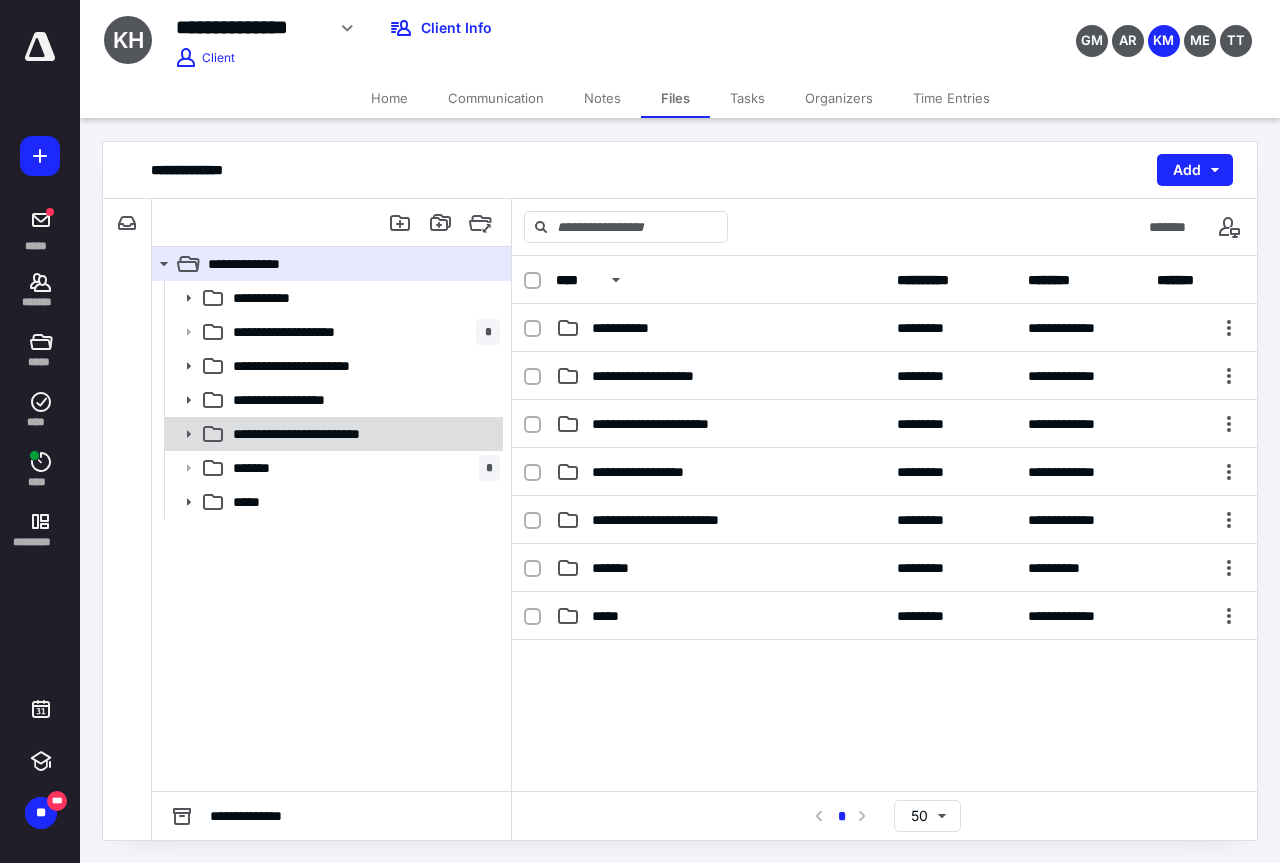 click at bounding box center (182, 434) 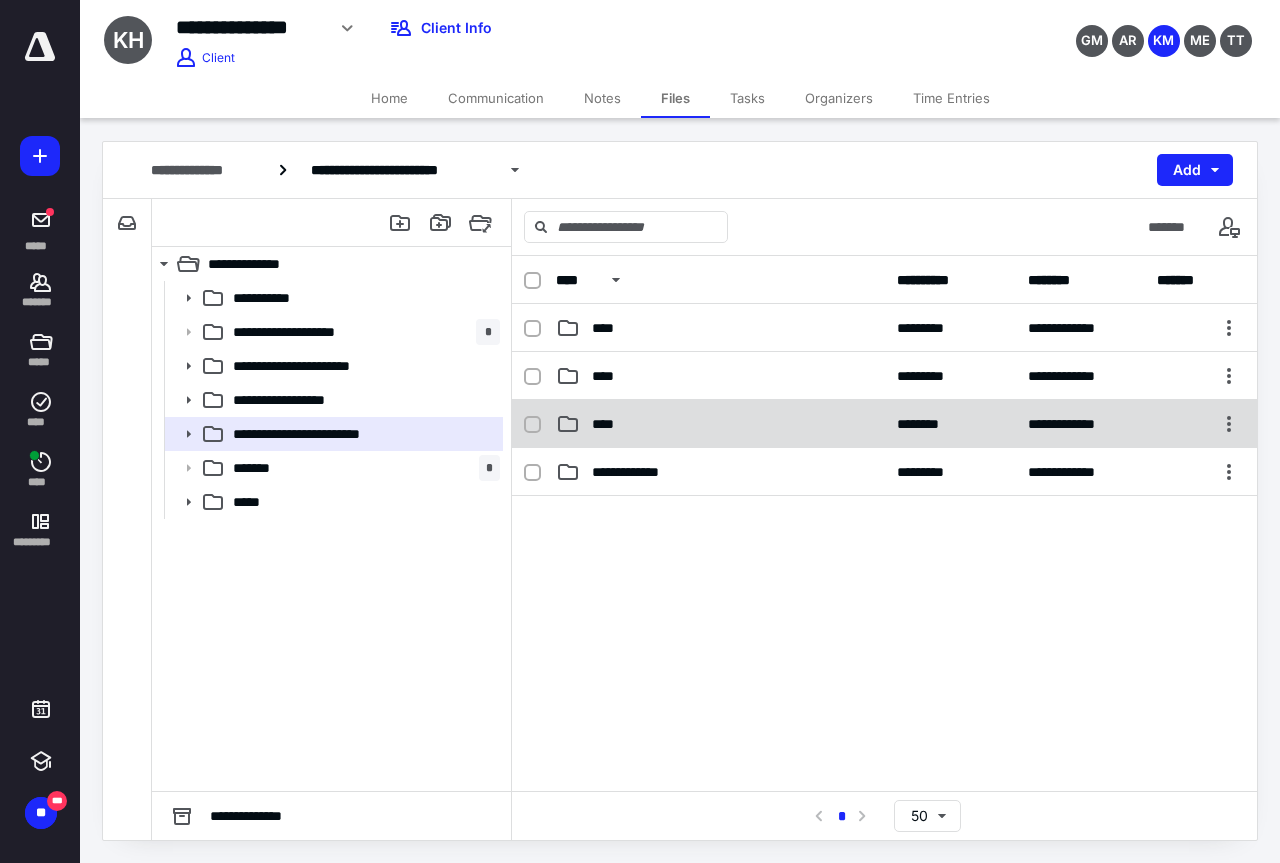 click on "**********" at bounding box center (884, 424) 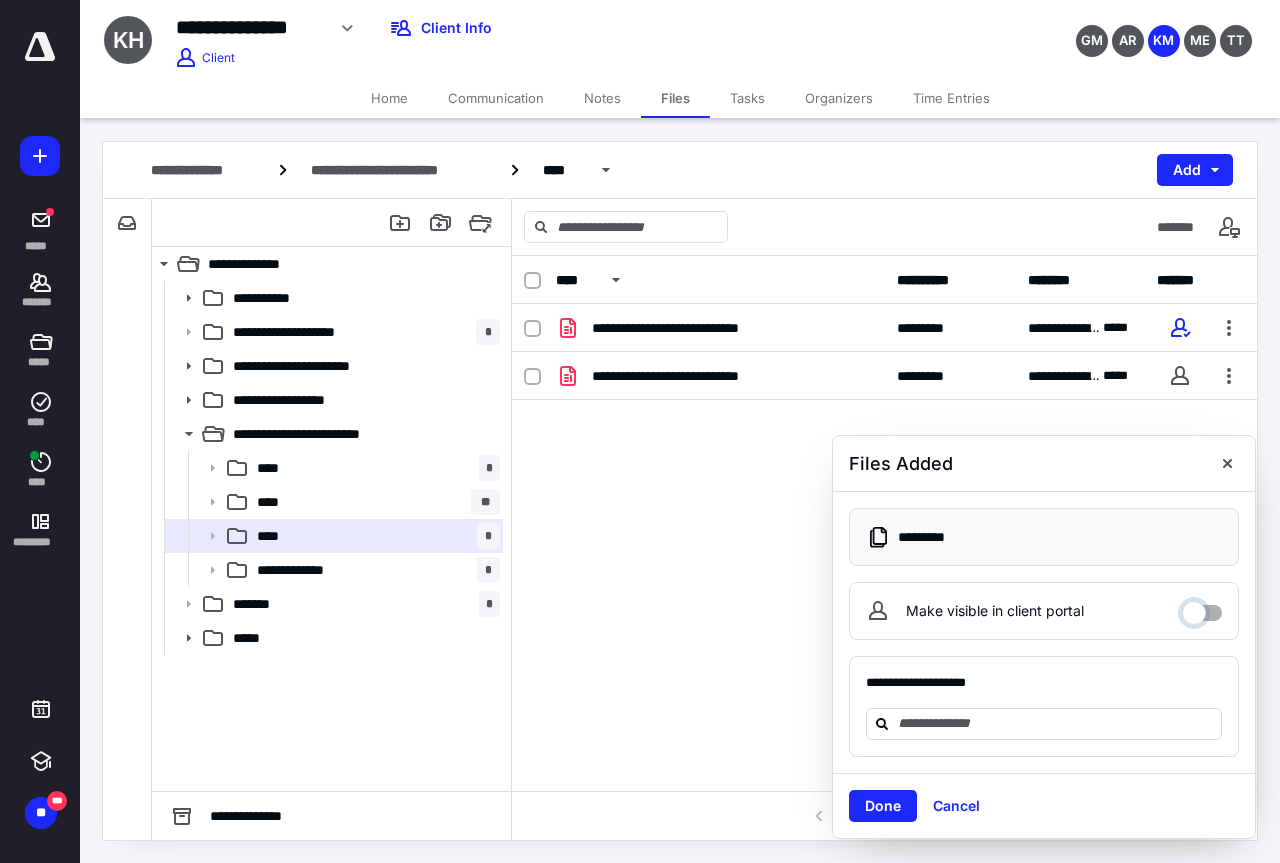 drag, startPoint x: 1211, startPoint y: 611, endPoint x: 1229, endPoint y: 567, distance: 47.539455 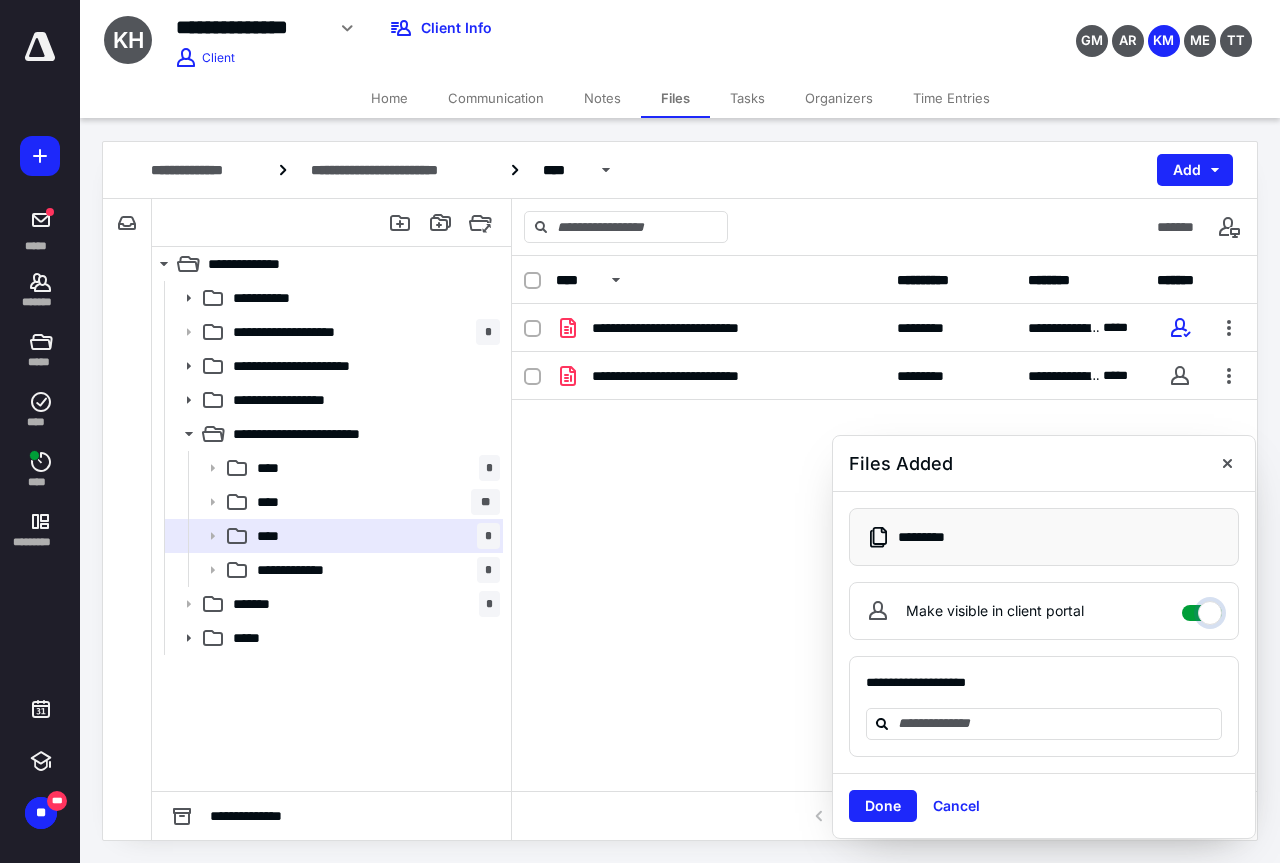 checkbox on "****" 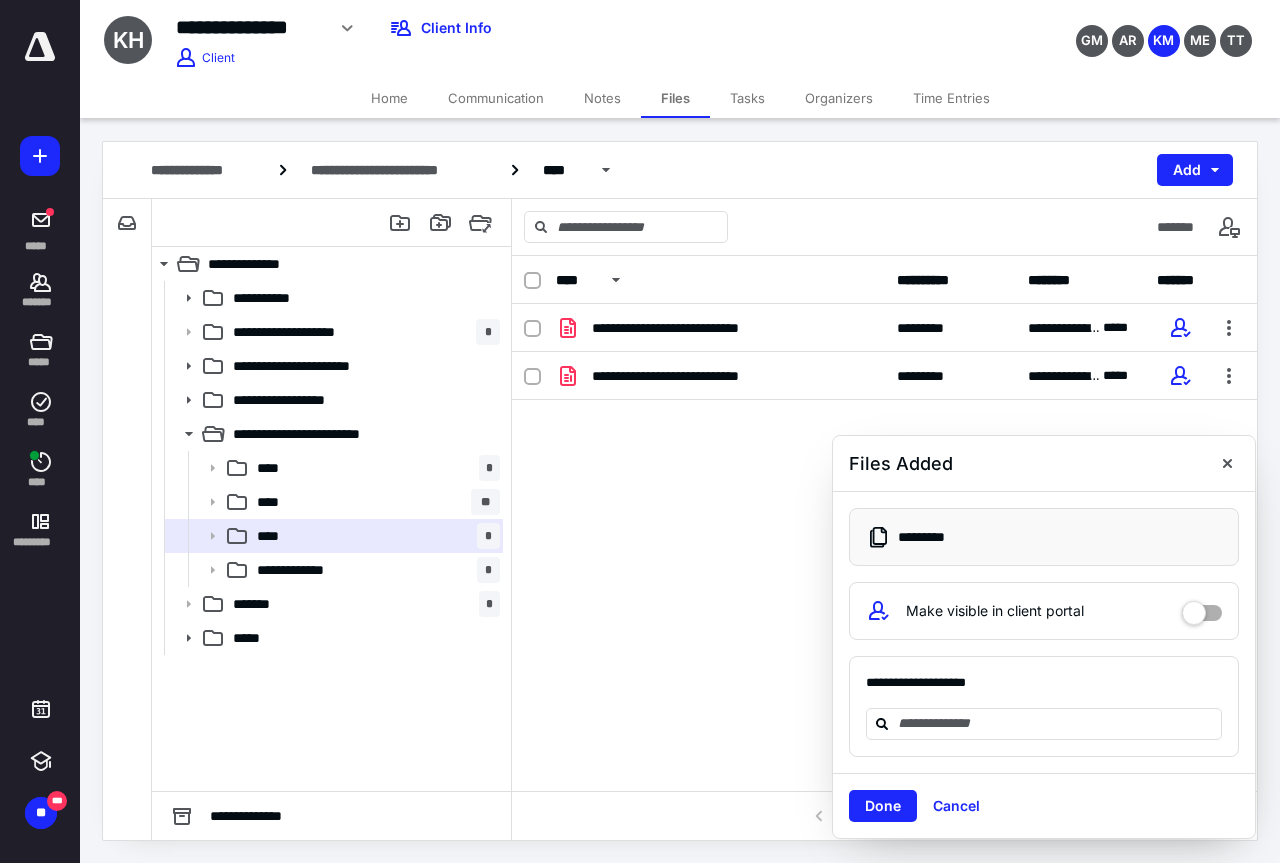 drag, startPoint x: 1223, startPoint y: 462, endPoint x: 1275, endPoint y: 455, distance: 52.46904 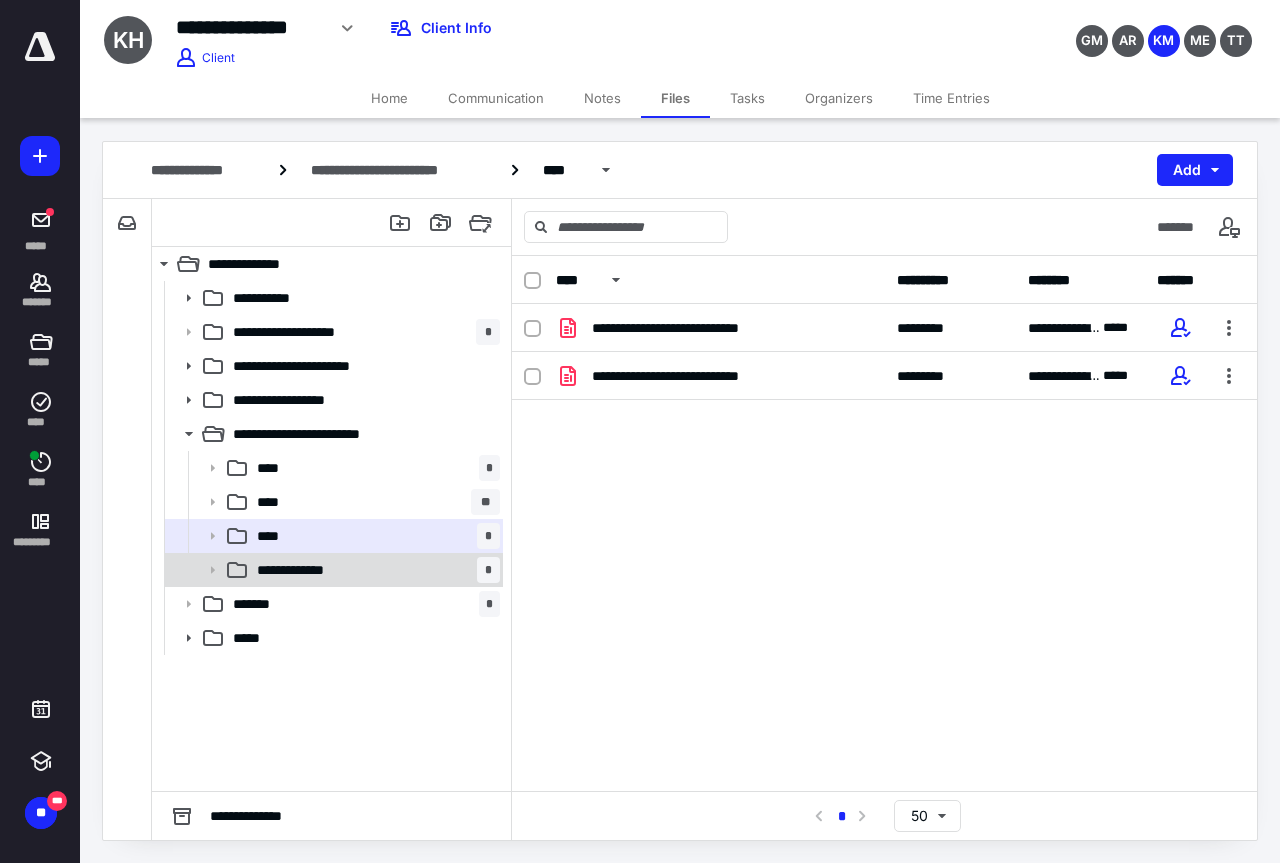 click on "**********" at bounding box center (374, 570) 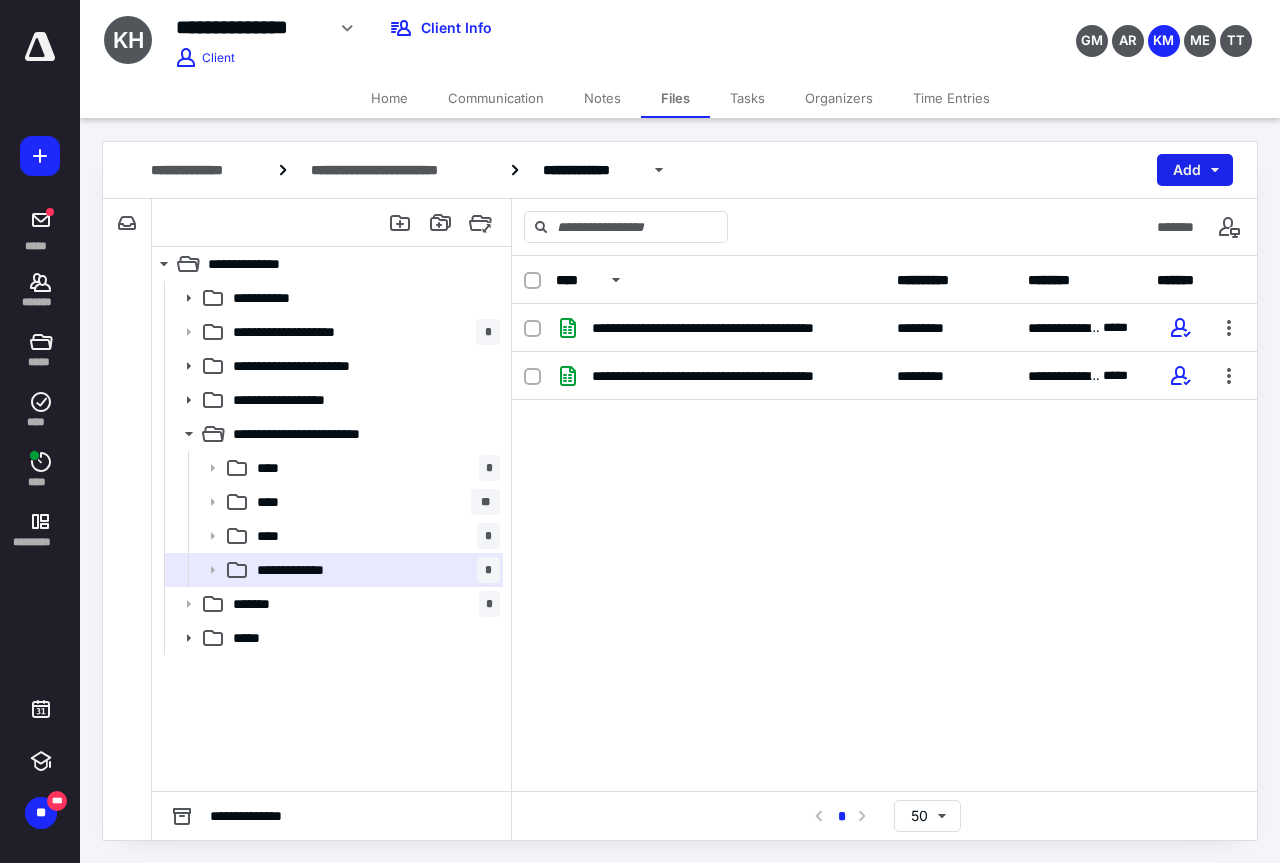 click on "Add" at bounding box center (1195, 170) 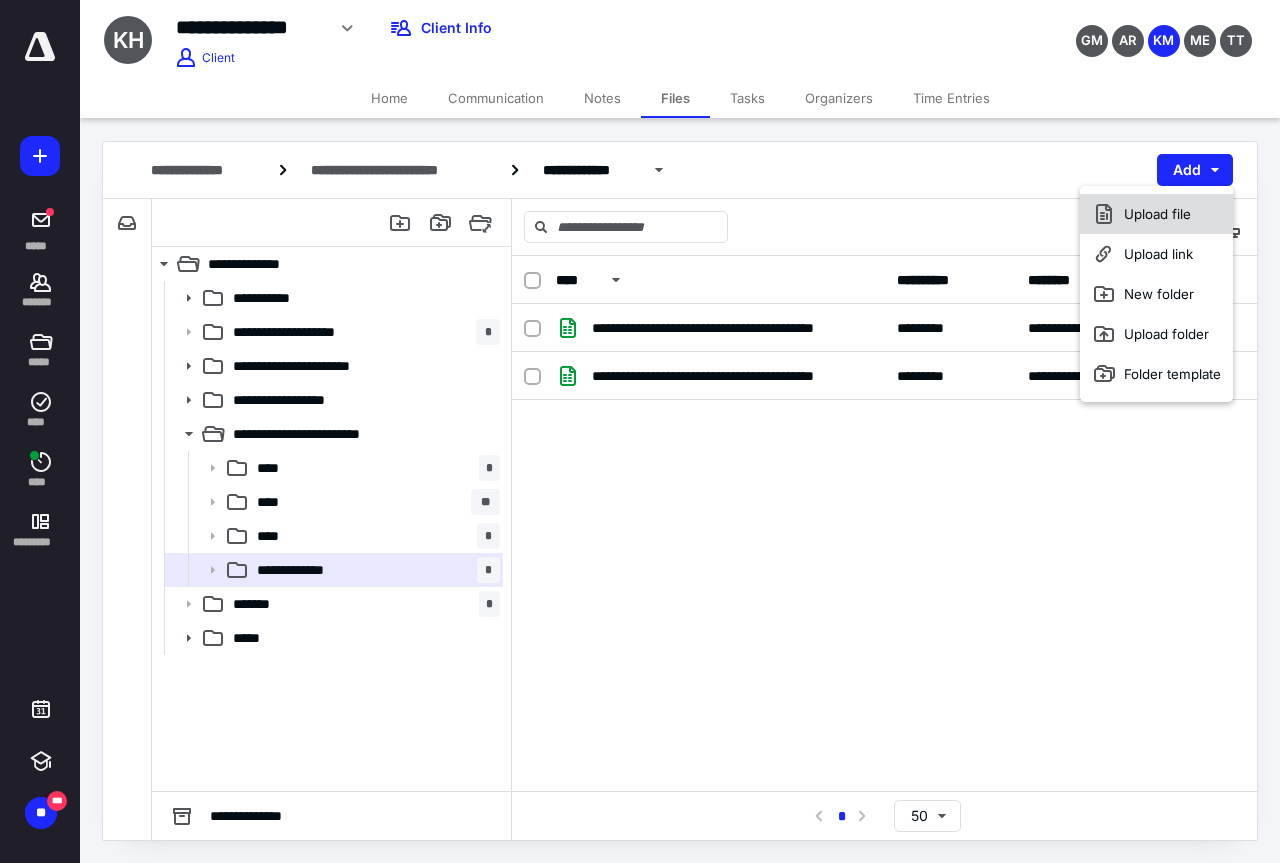 click on "Upload file" at bounding box center [1156, 214] 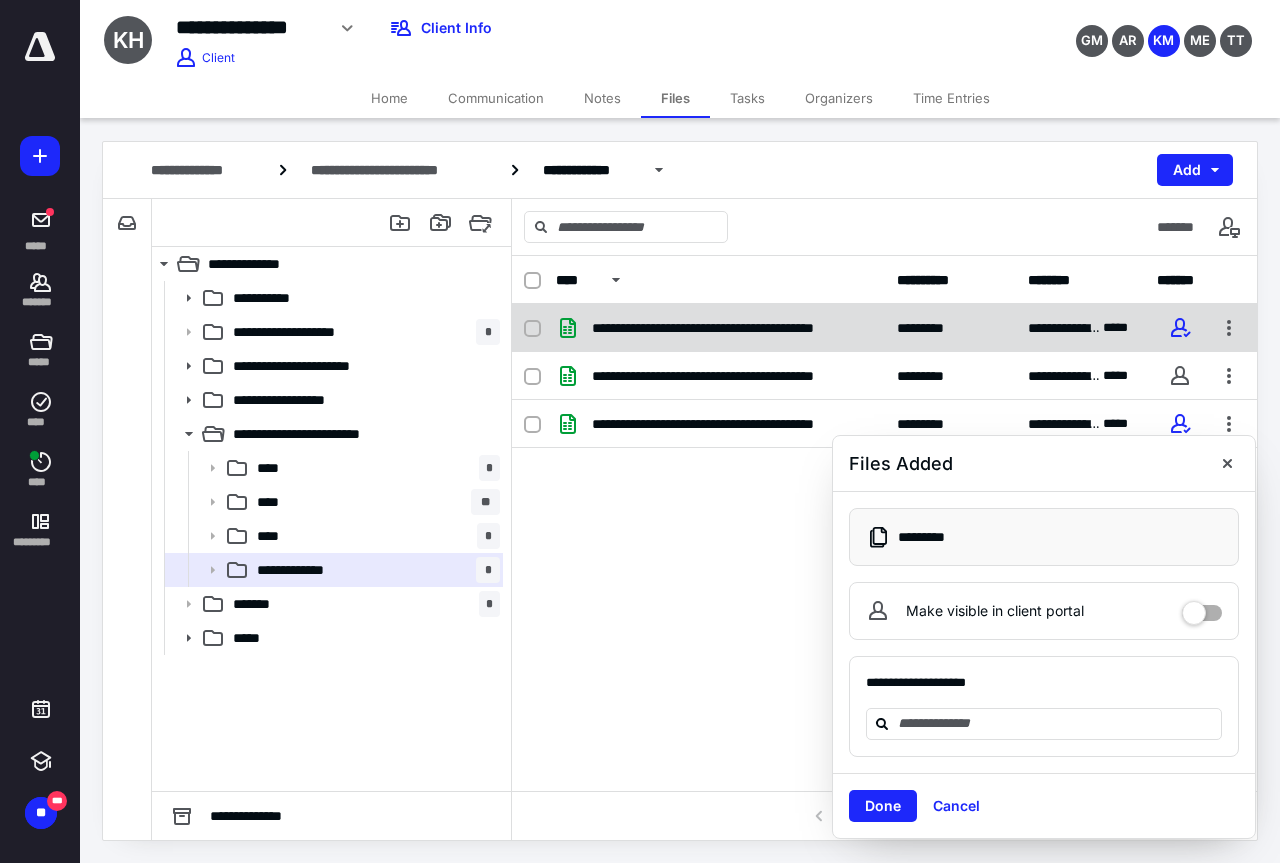 click 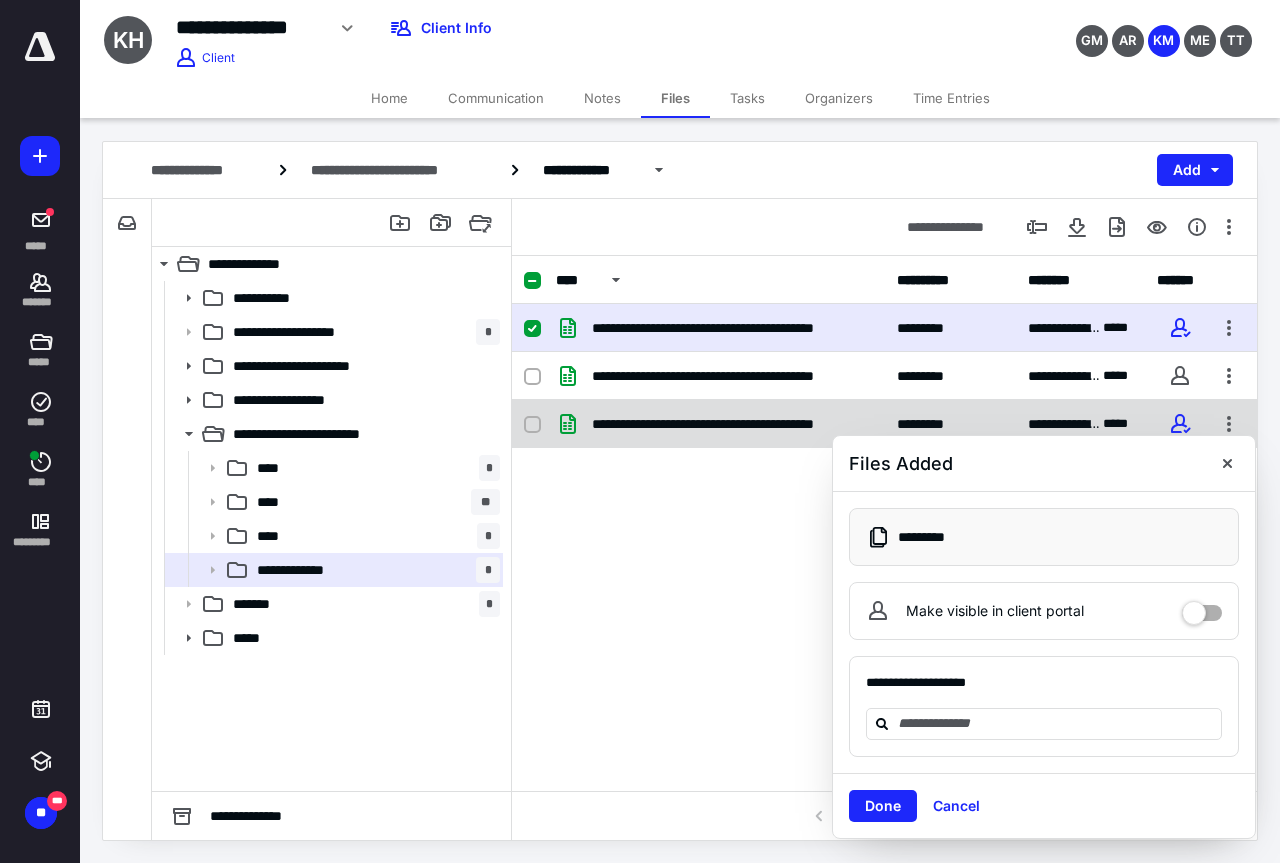 click 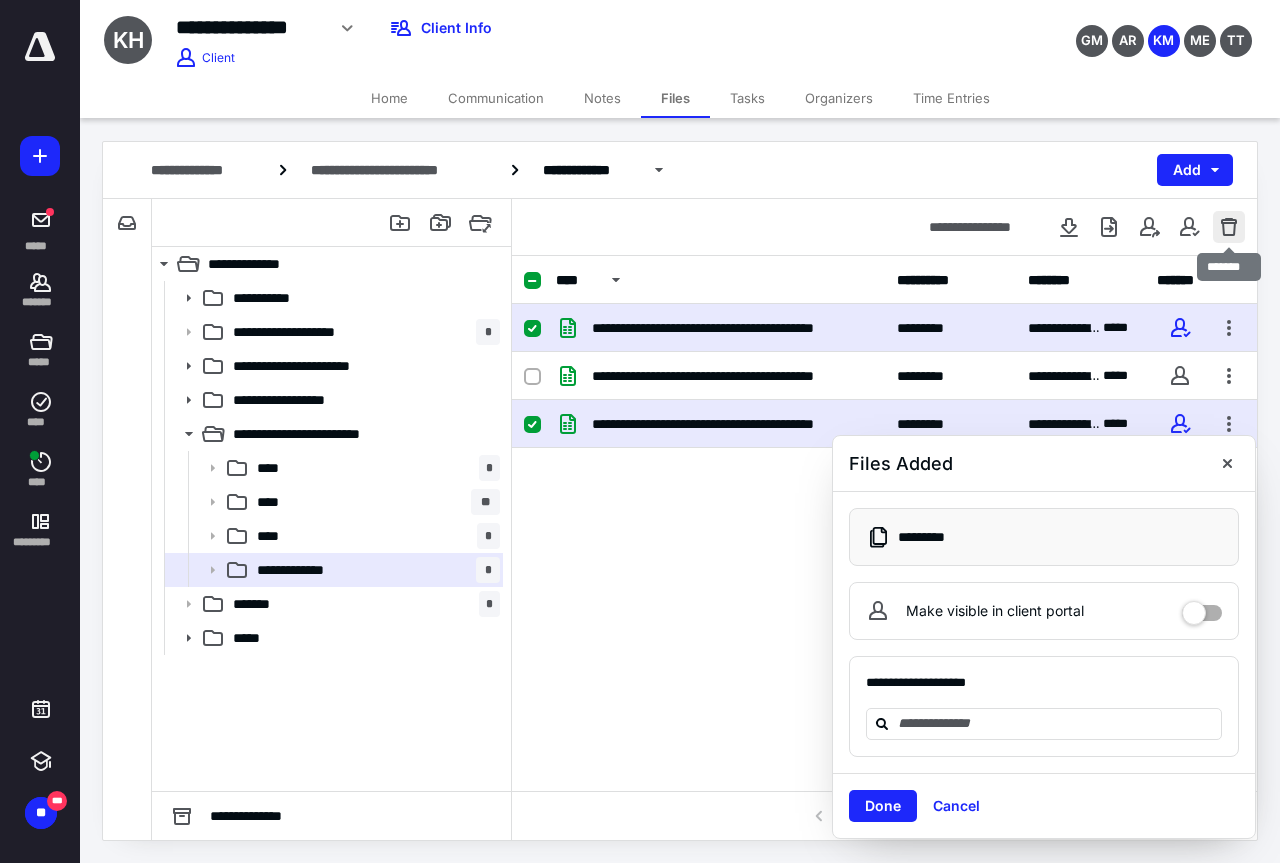 click at bounding box center [1229, 227] 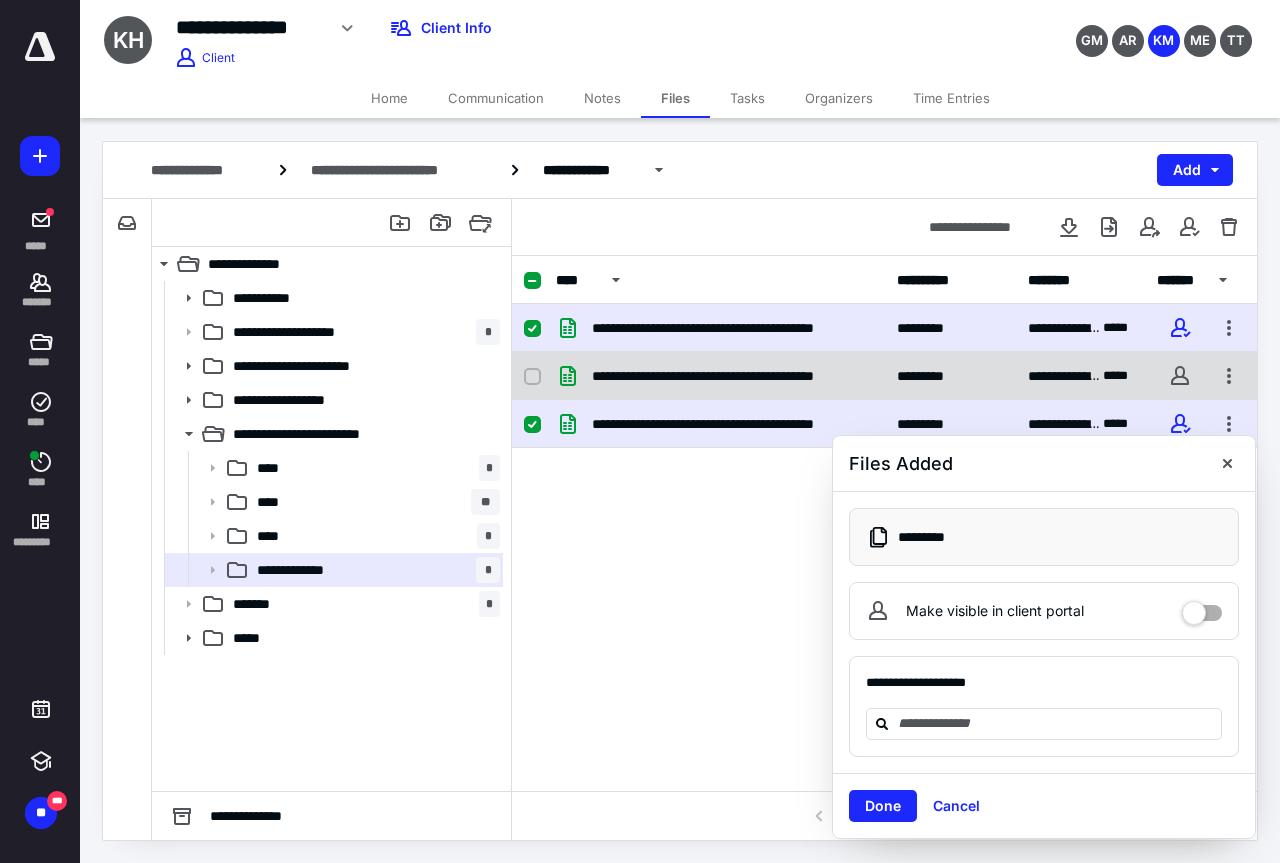 checkbox on "false" 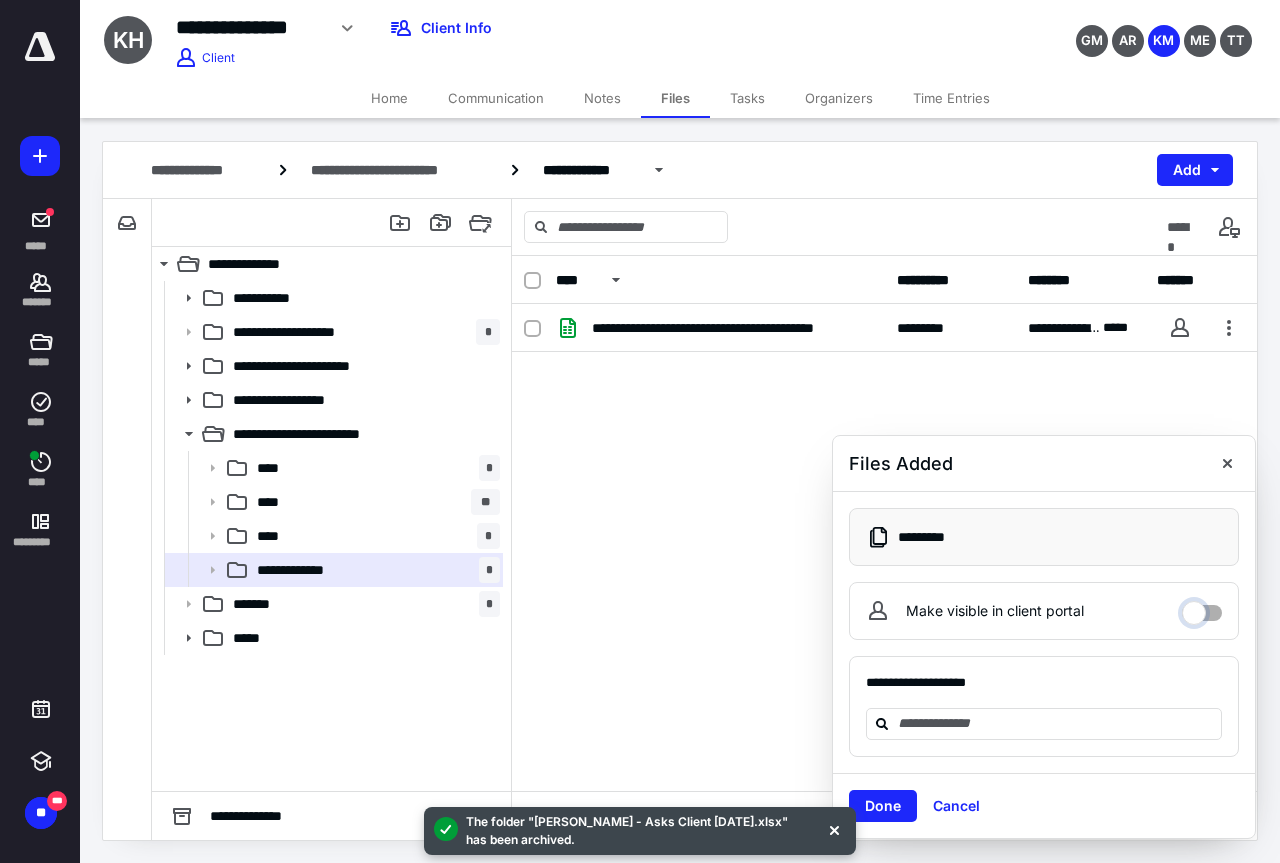 drag, startPoint x: 1207, startPoint y: 610, endPoint x: 1212, endPoint y: 620, distance: 11.18034 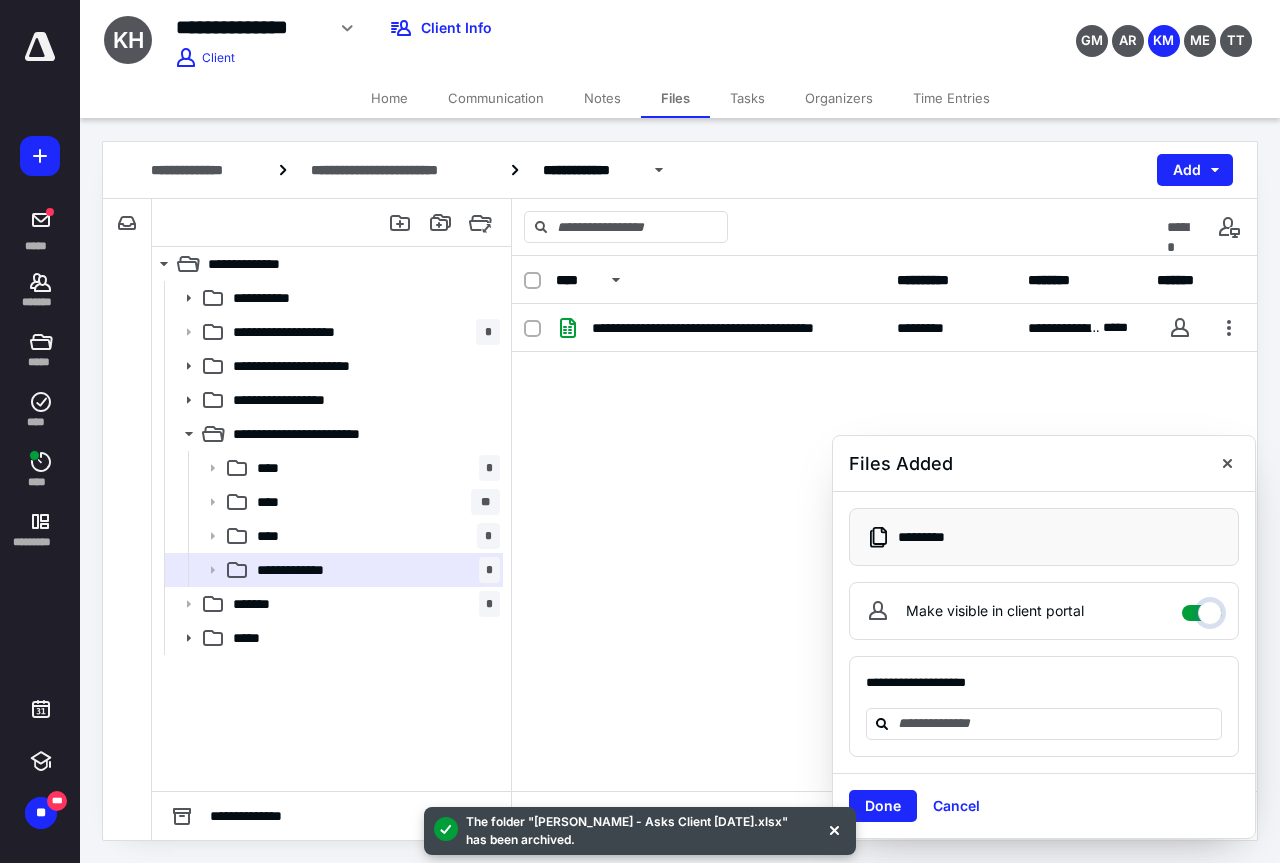 checkbox on "****" 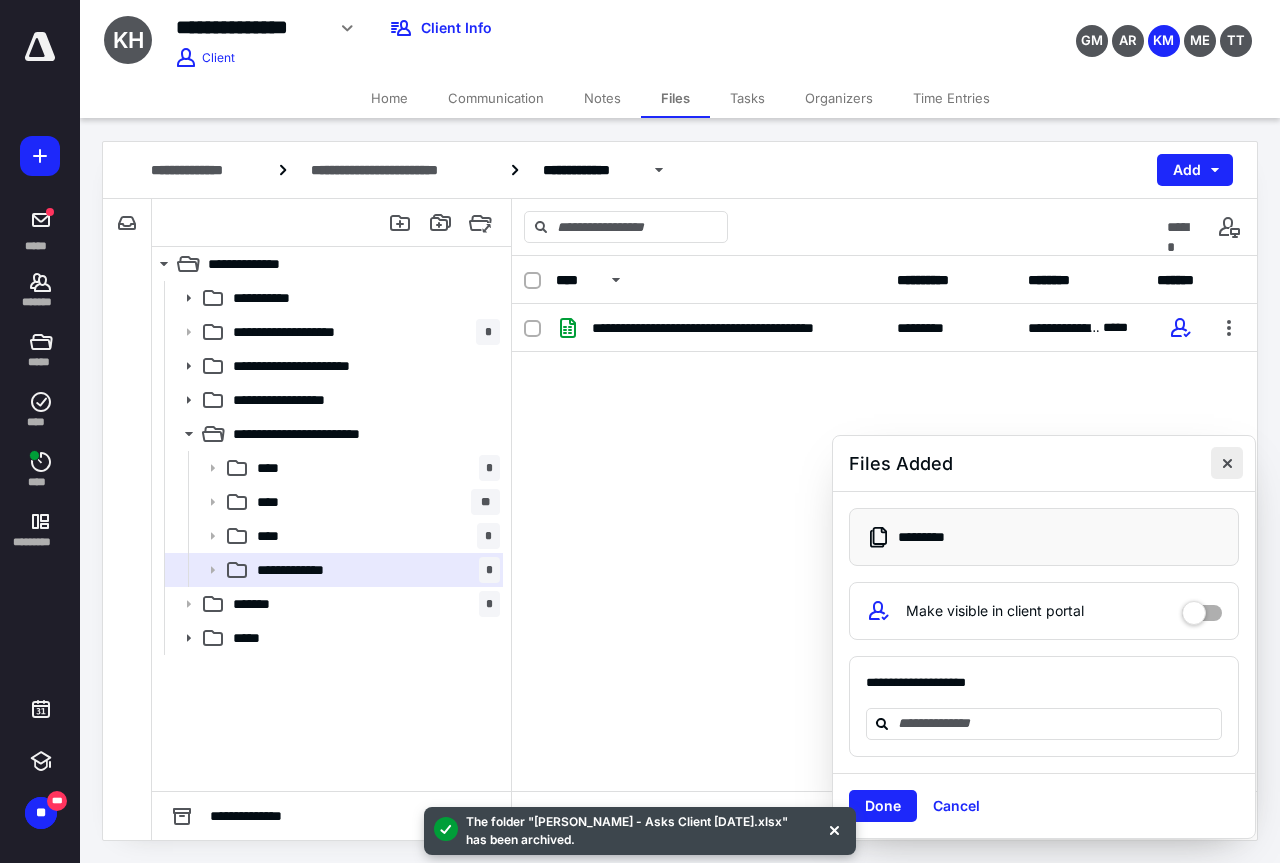 click at bounding box center (1227, 463) 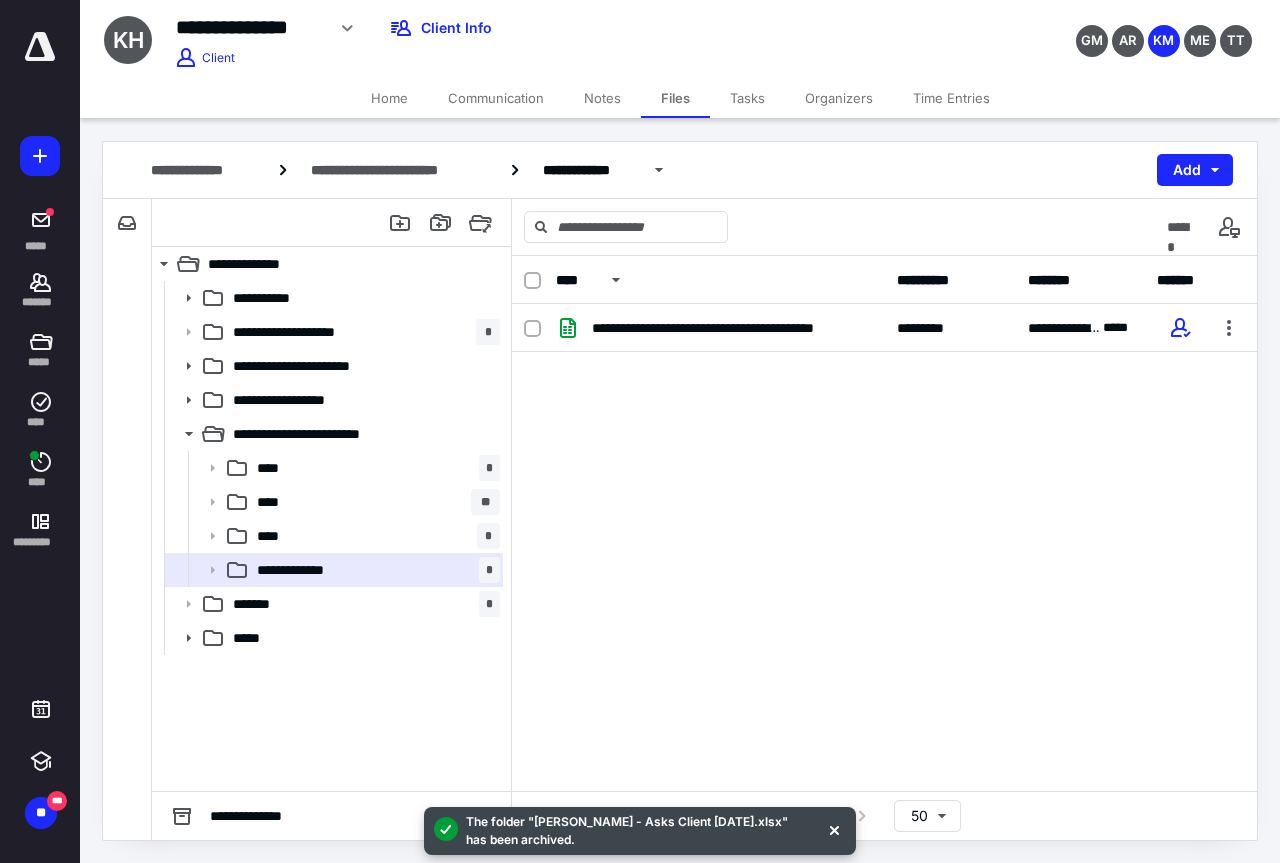 click on "**********" at bounding box center [884, 454] 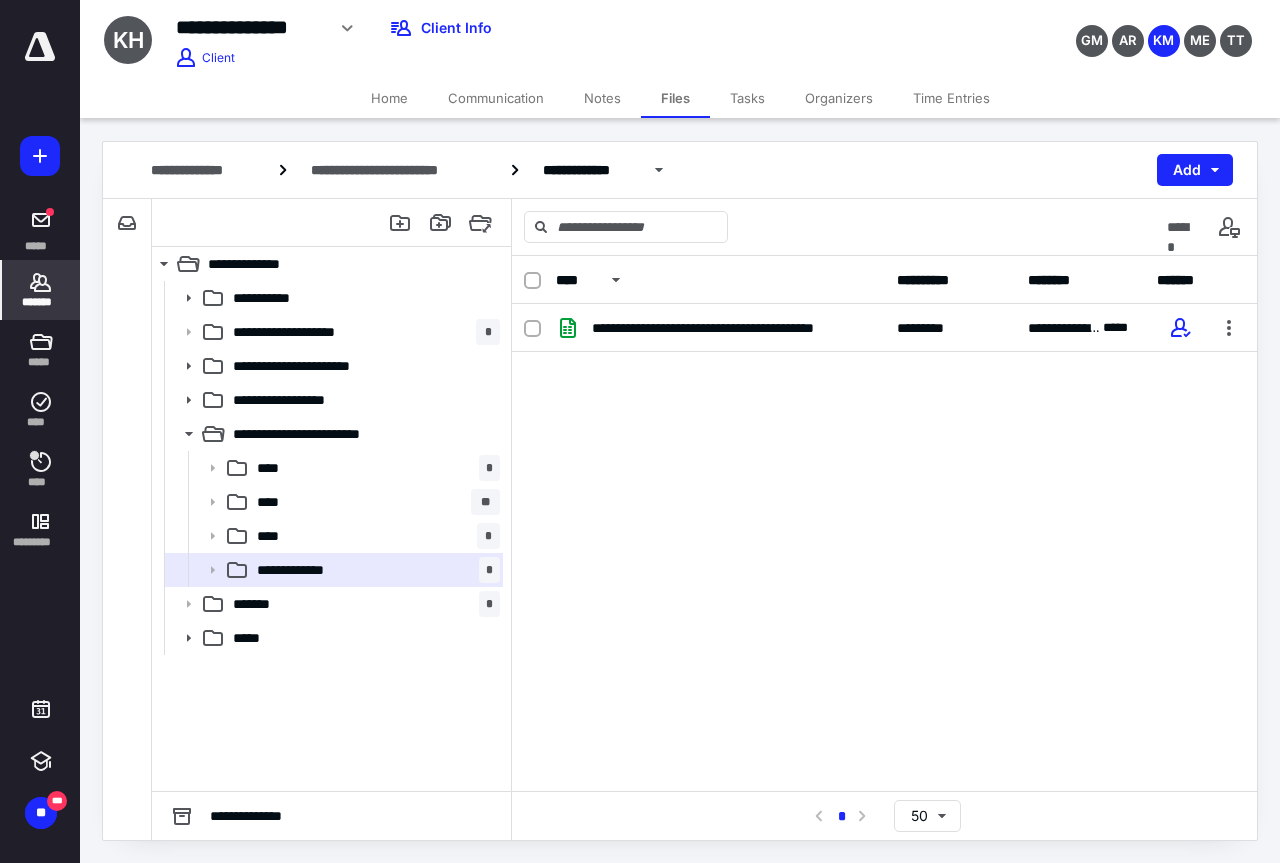 click on "*******" at bounding box center (41, 302) 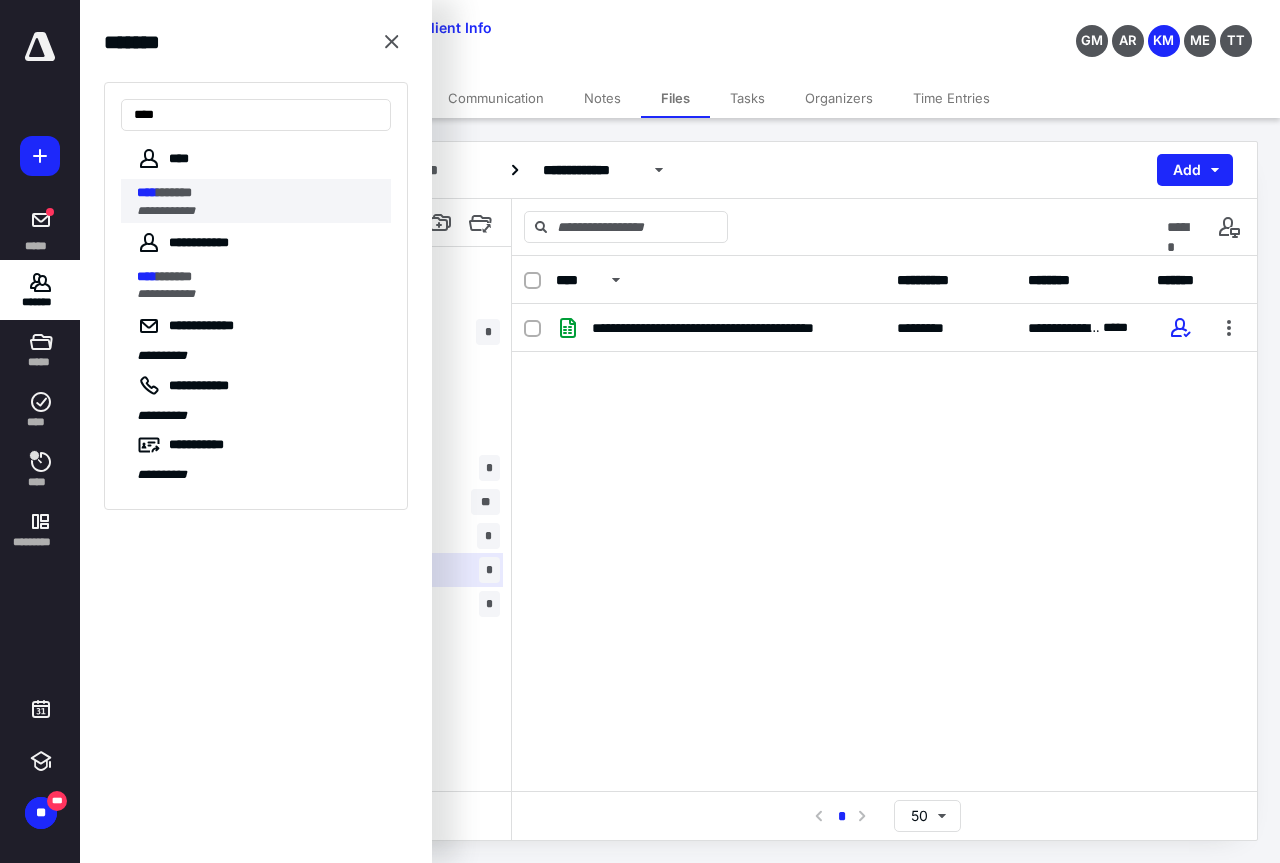 type on "****" 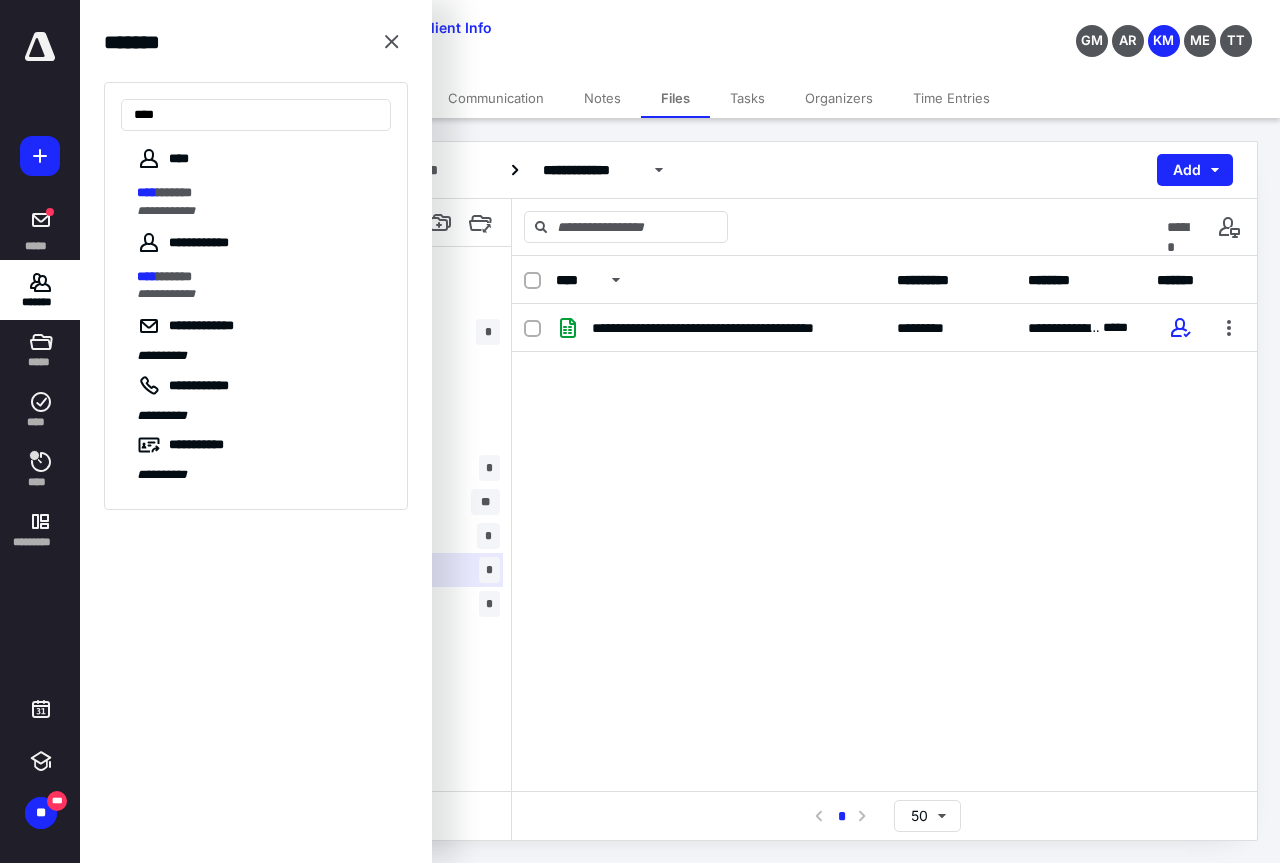 click on "**********" at bounding box center [264, 201] 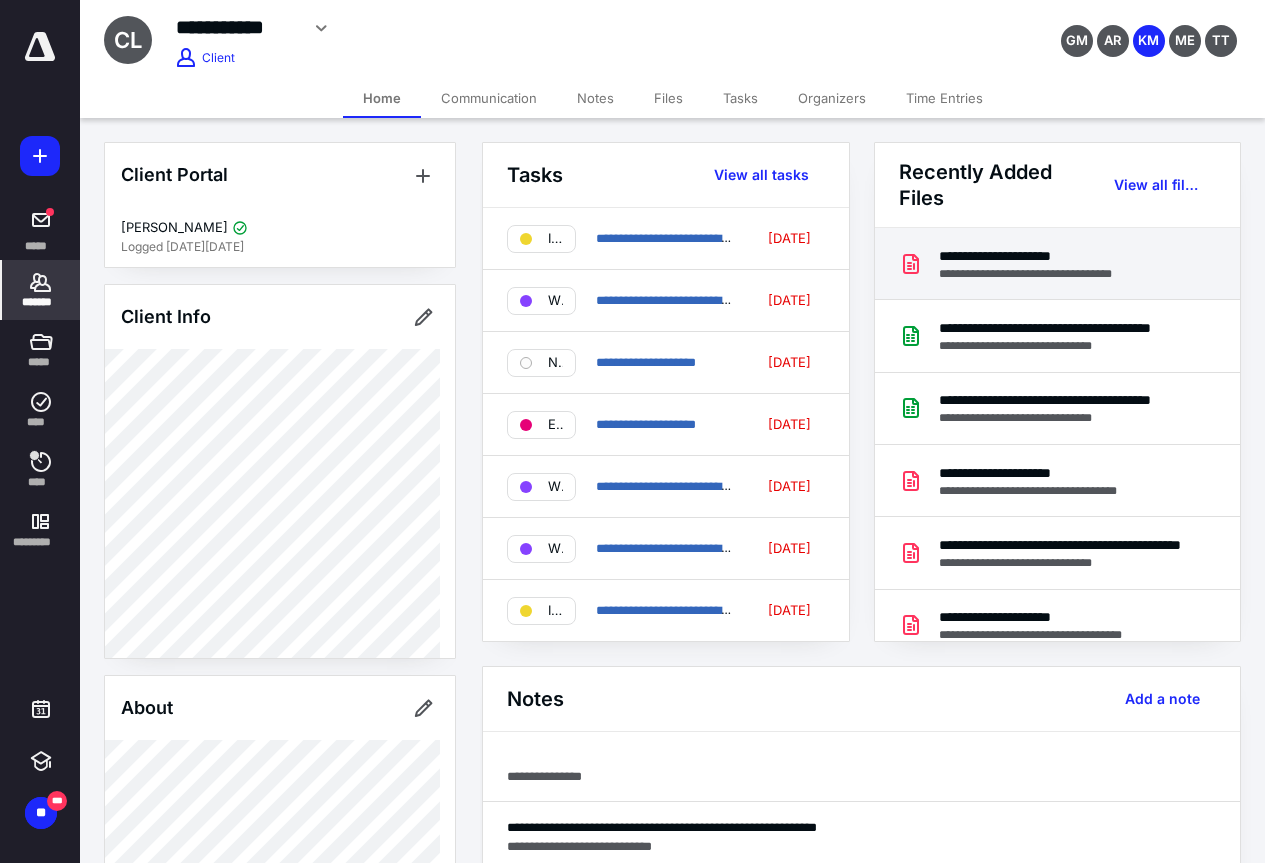 click on "**********" at bounding box center (1046, 256) 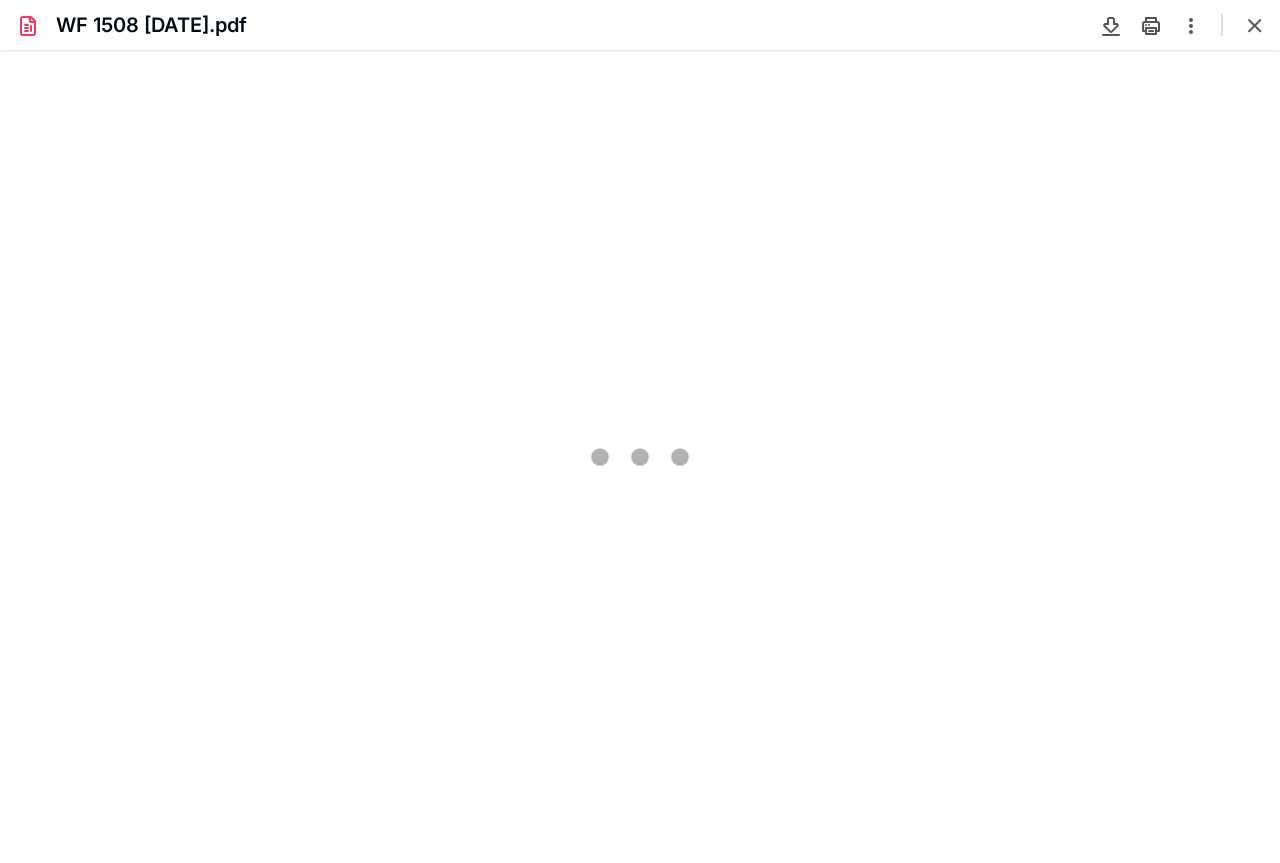 scroll, scrollTop: 0, scrollLeft: 0, axis: both 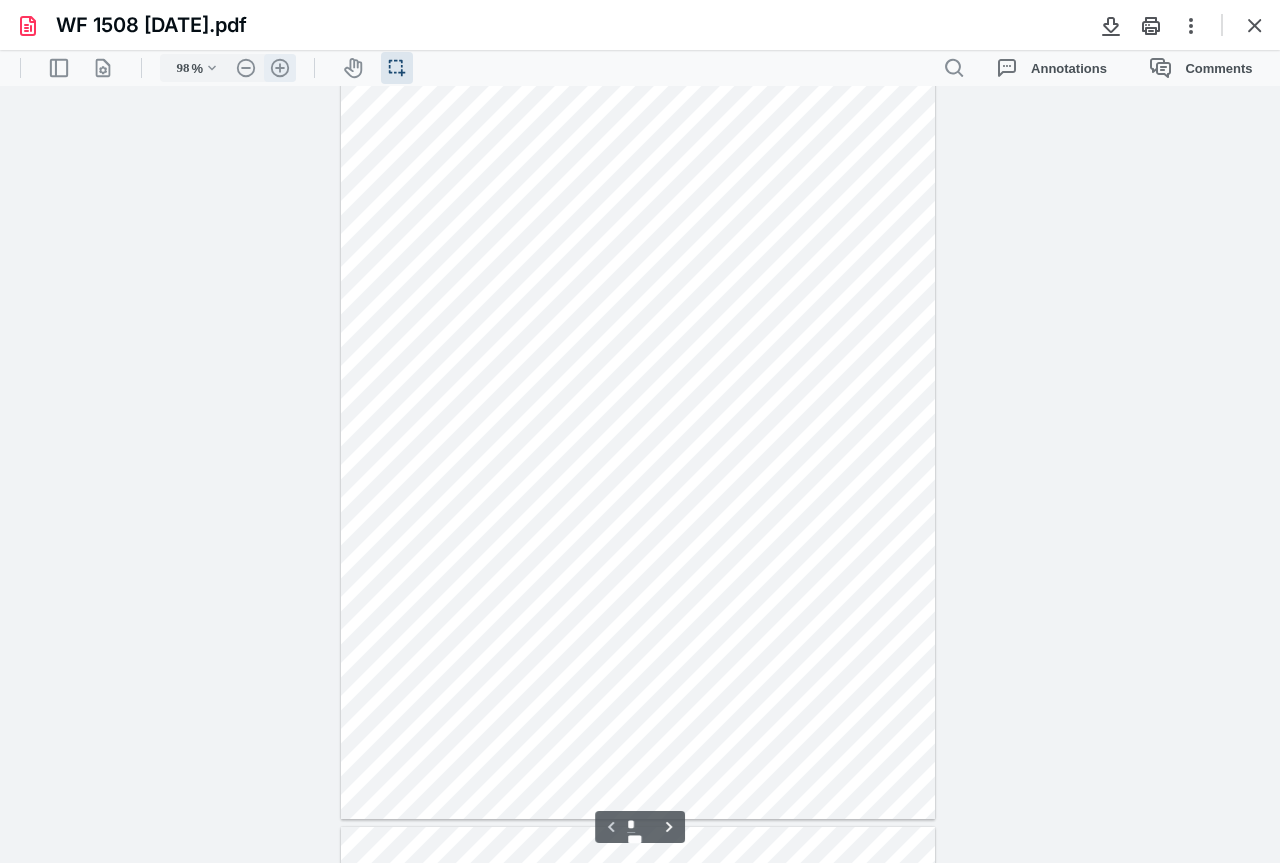 click on ".cls-1{fill:#abb0c4;} icon - header - zoom - in - line" at bounding box center (280, 68) 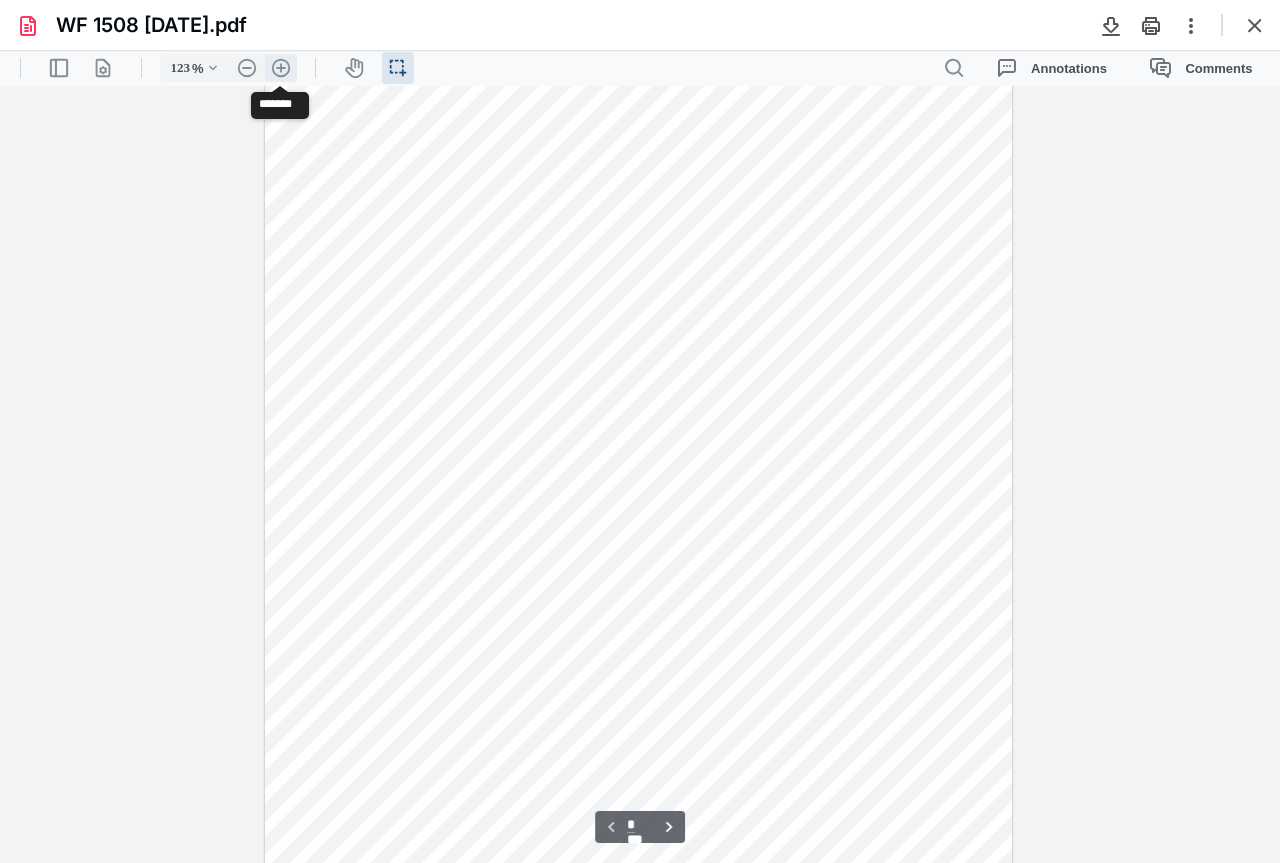 click on ".cls-1{fill:#abb0c4;} icon - header - zoom - in - line" at bounding box center [281, 68] 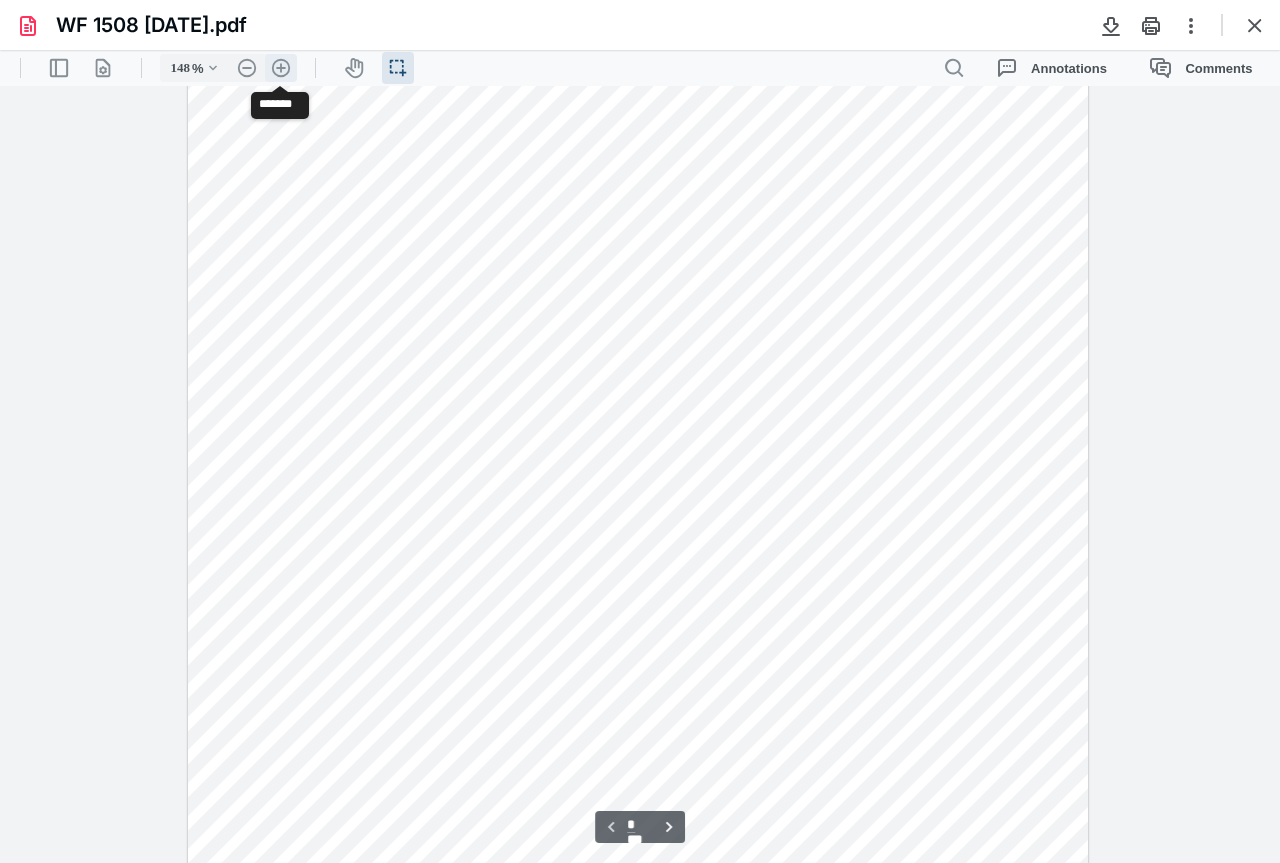 click on ".cls-1{fill:#abb0c4;} icon - header - zoom - in - line" at bounding box center [281, 68] 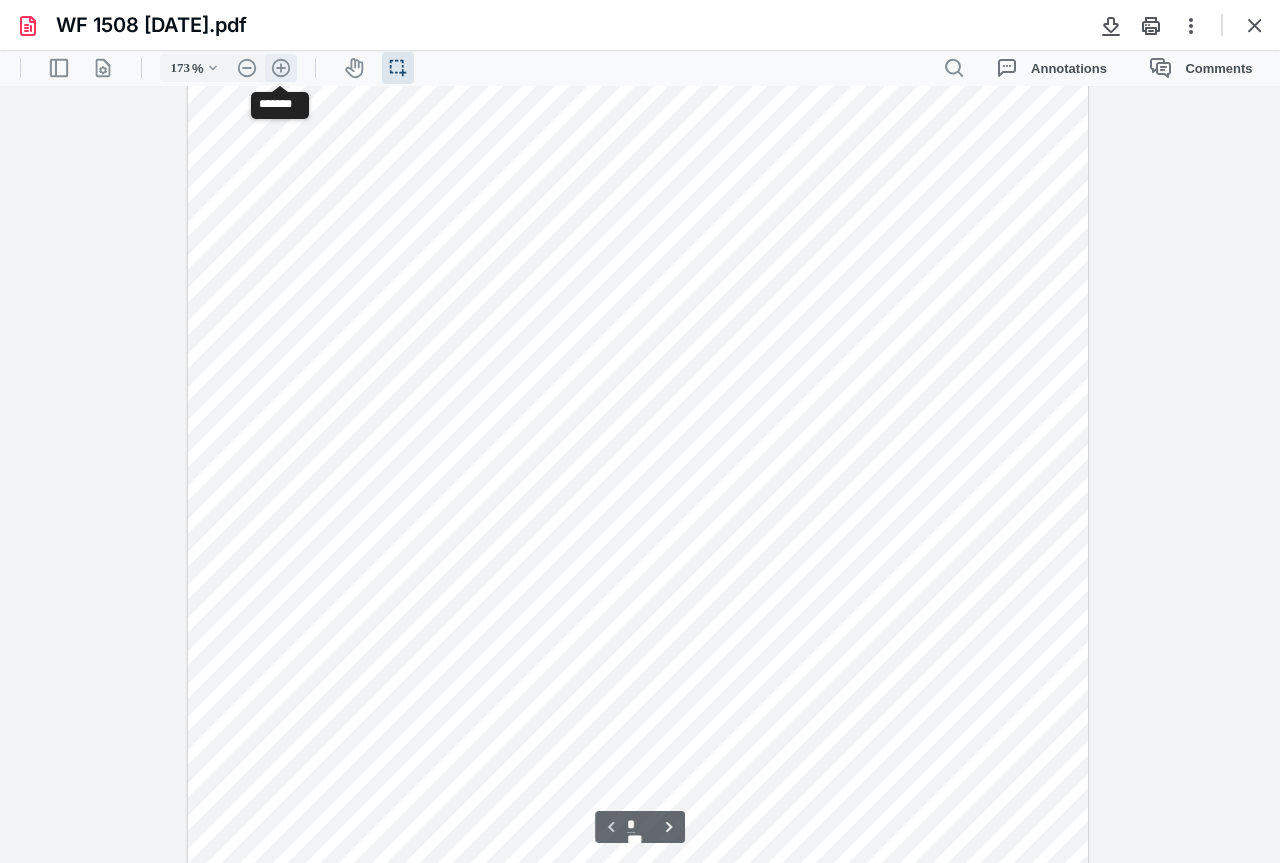 scroll, scrollTop: 358, scrollLeft: 0, axis: vertical 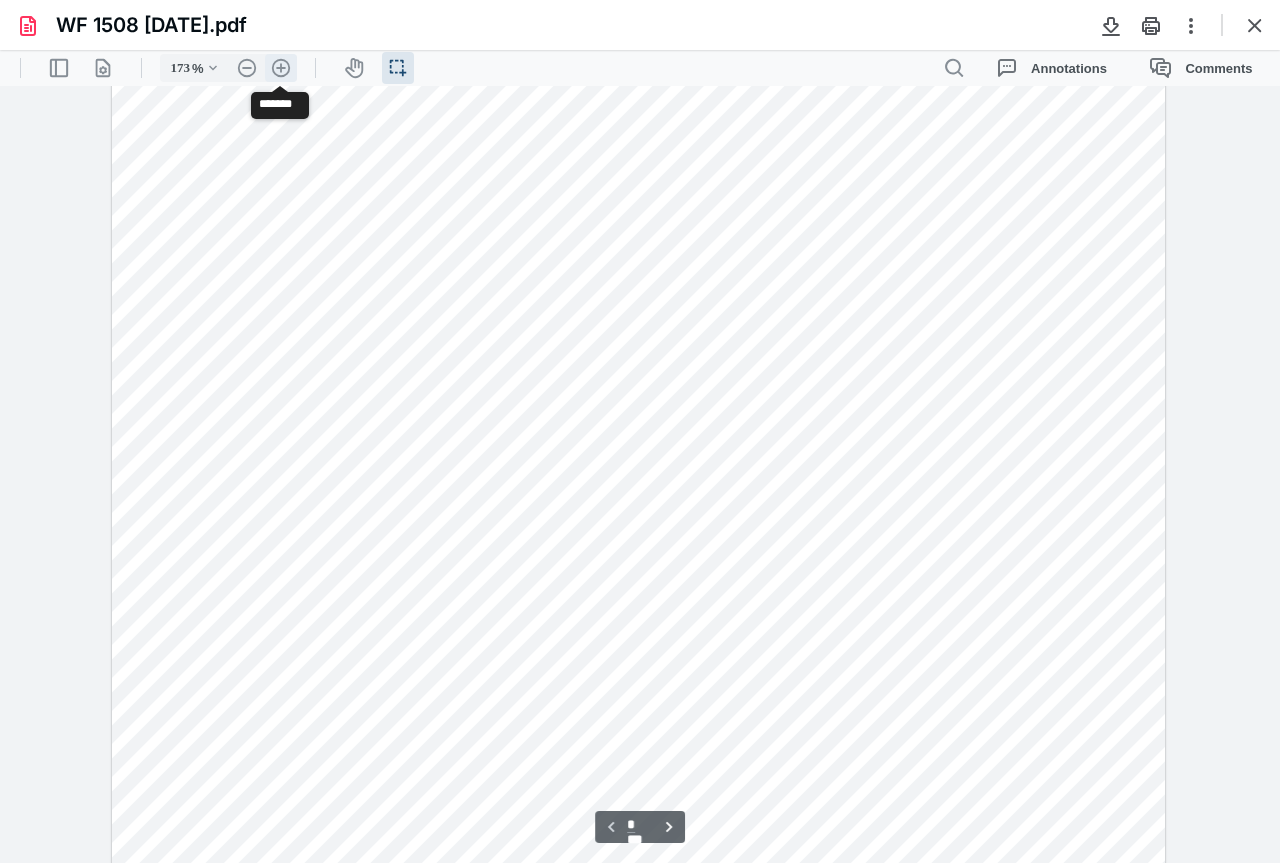 click on ".cls-1{fill:#abb0c4;} icon - header - zoom - in - line" at bounding box center [281, 68] 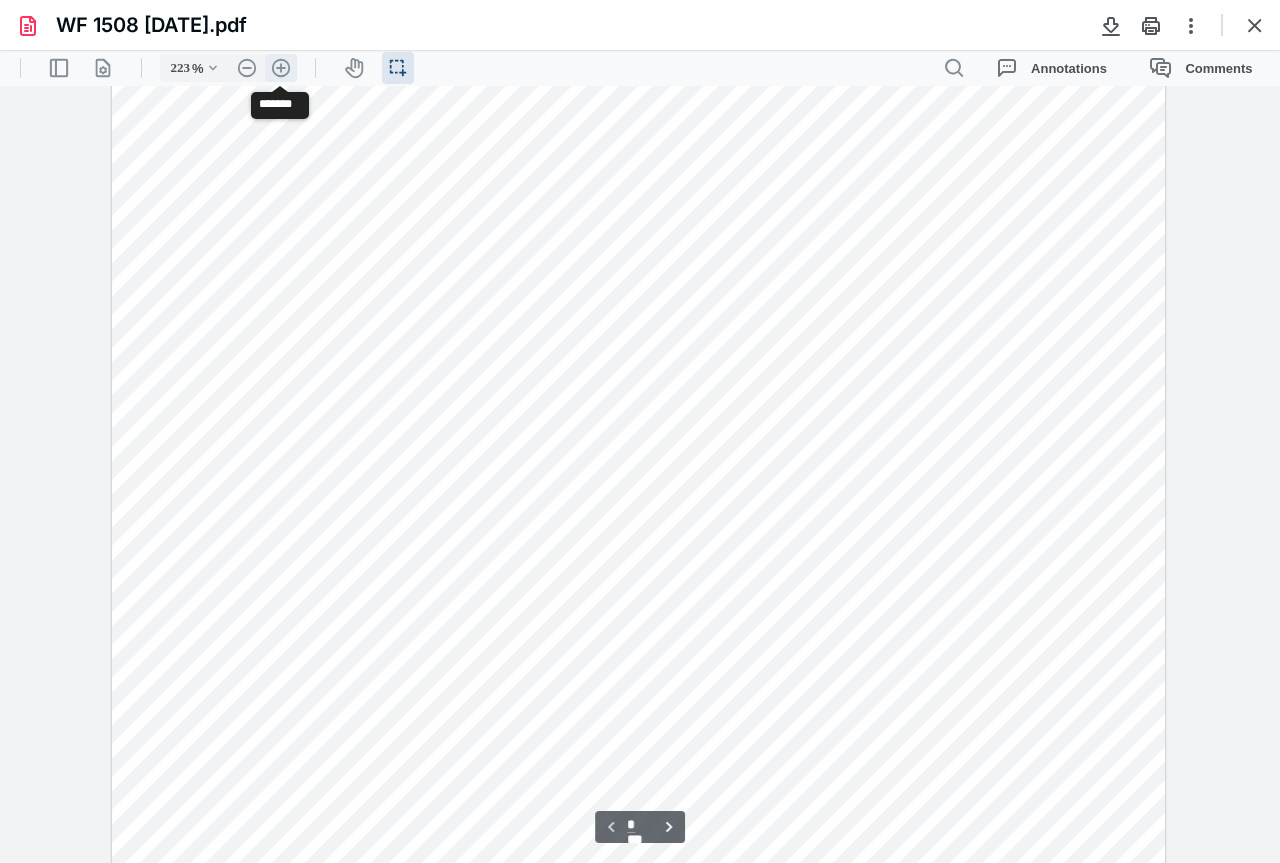 scroll, scrollTop: 570, scrollLeft: 56, axis: both 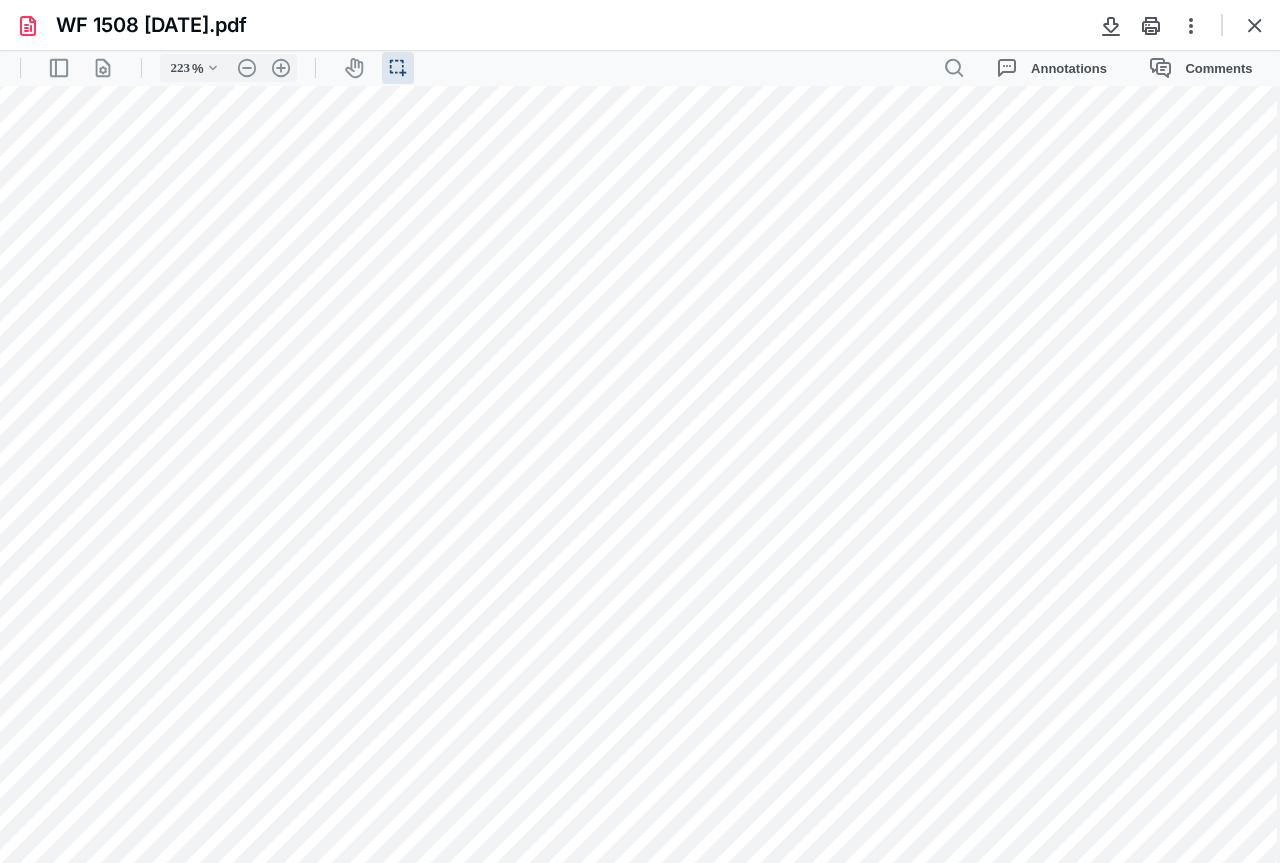 drag, startPoint x: 1277, startPoint y: 152, endPoint x: 1271, endPoint y: 214, distance: 62.289646 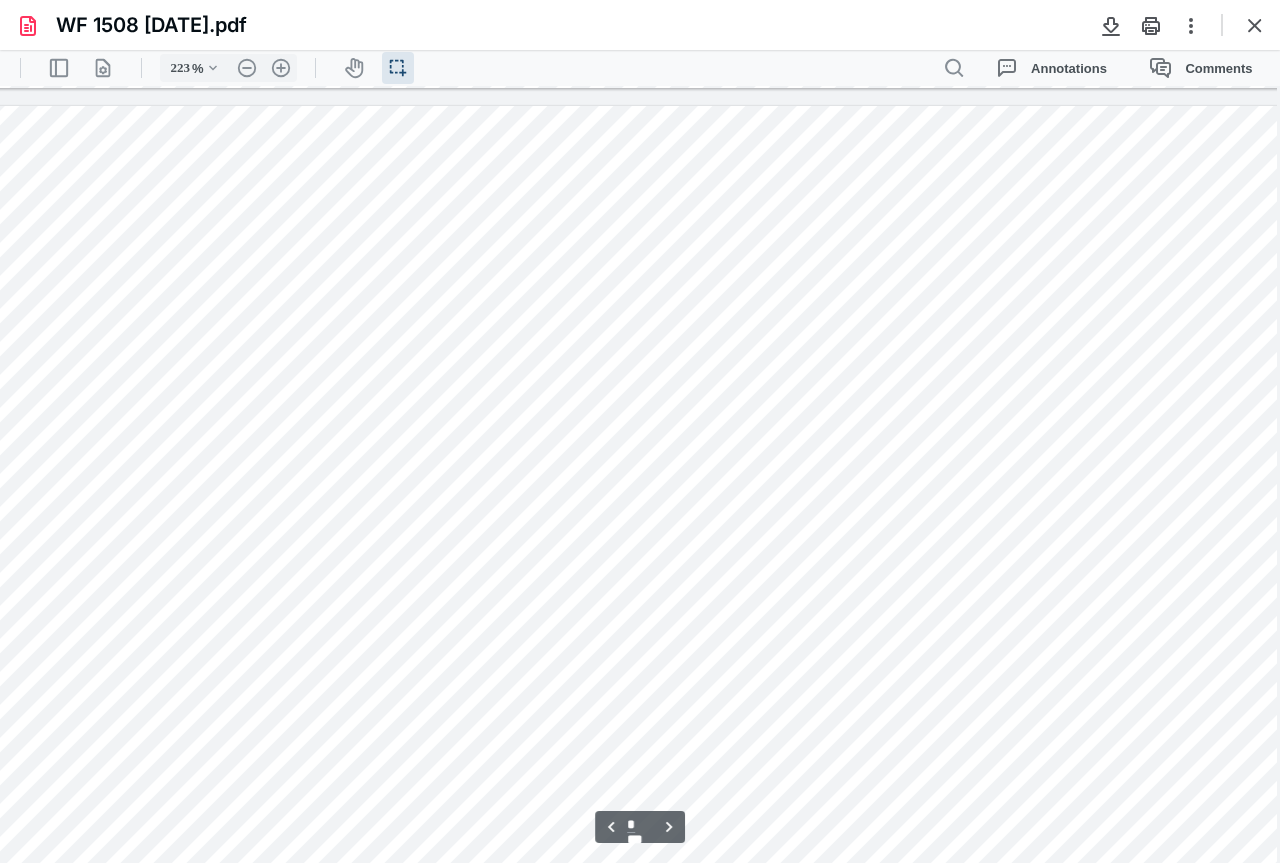 type on "*" 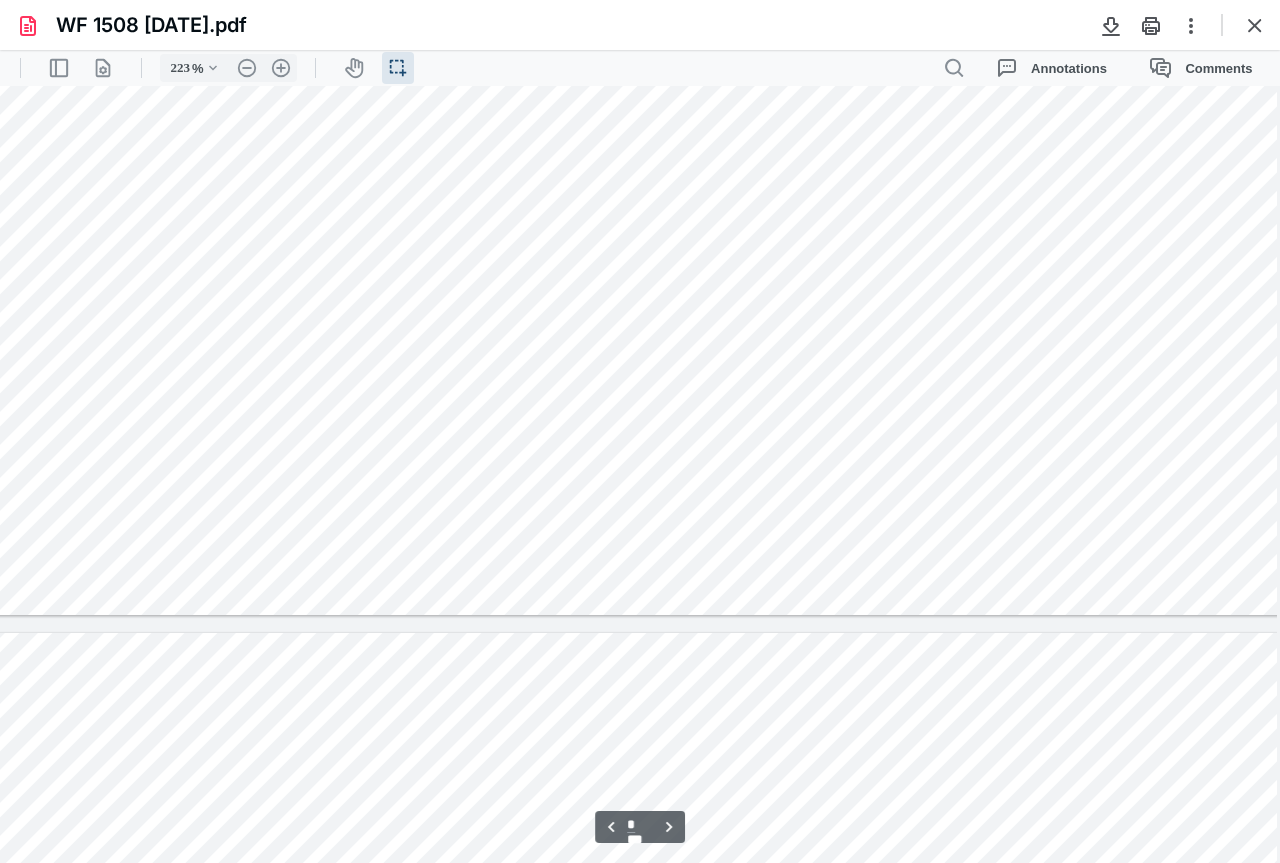 scroll, scrollTop: 4904, scrollLeft: 56, axis: both 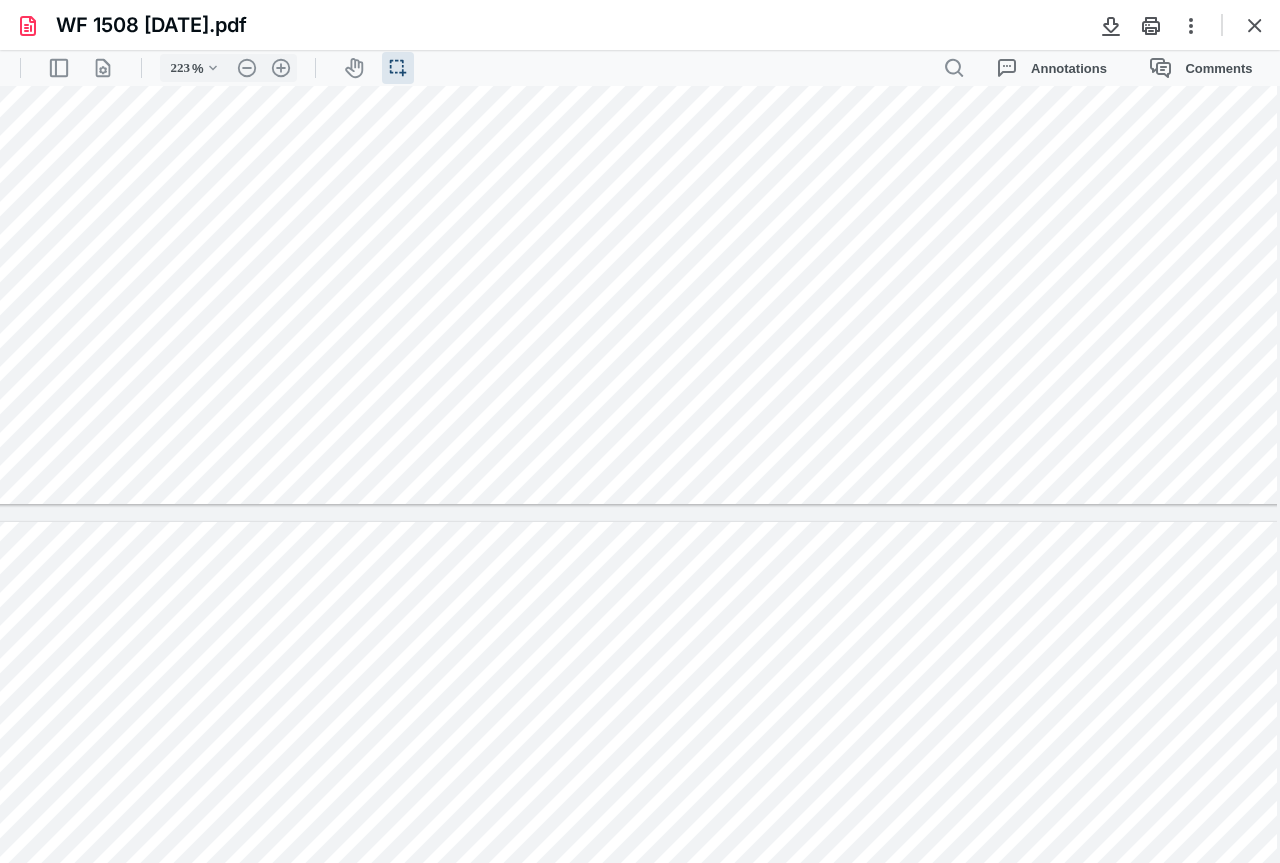 click at bounding box center [632, -376] 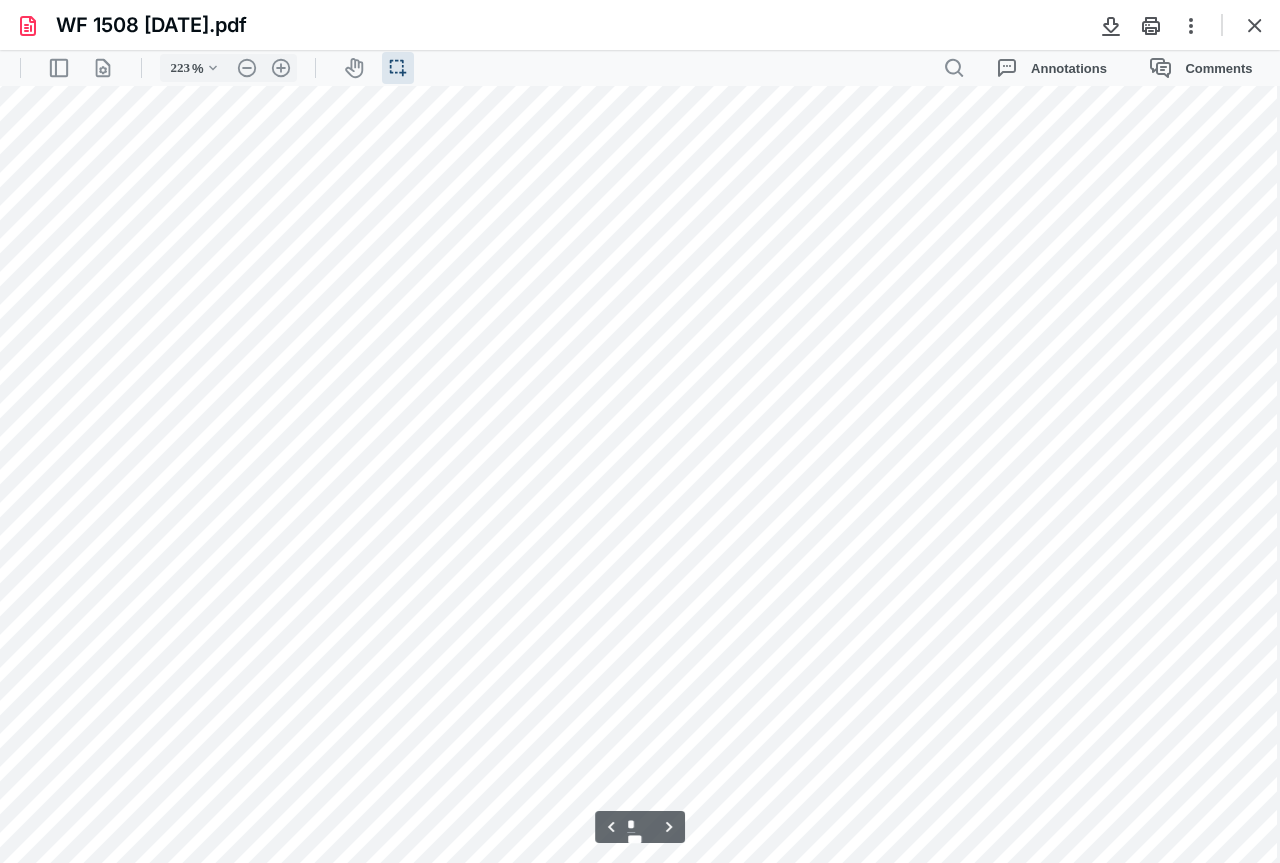scroll, scrollTop: 4464, scrollLeft: 56, axis: both 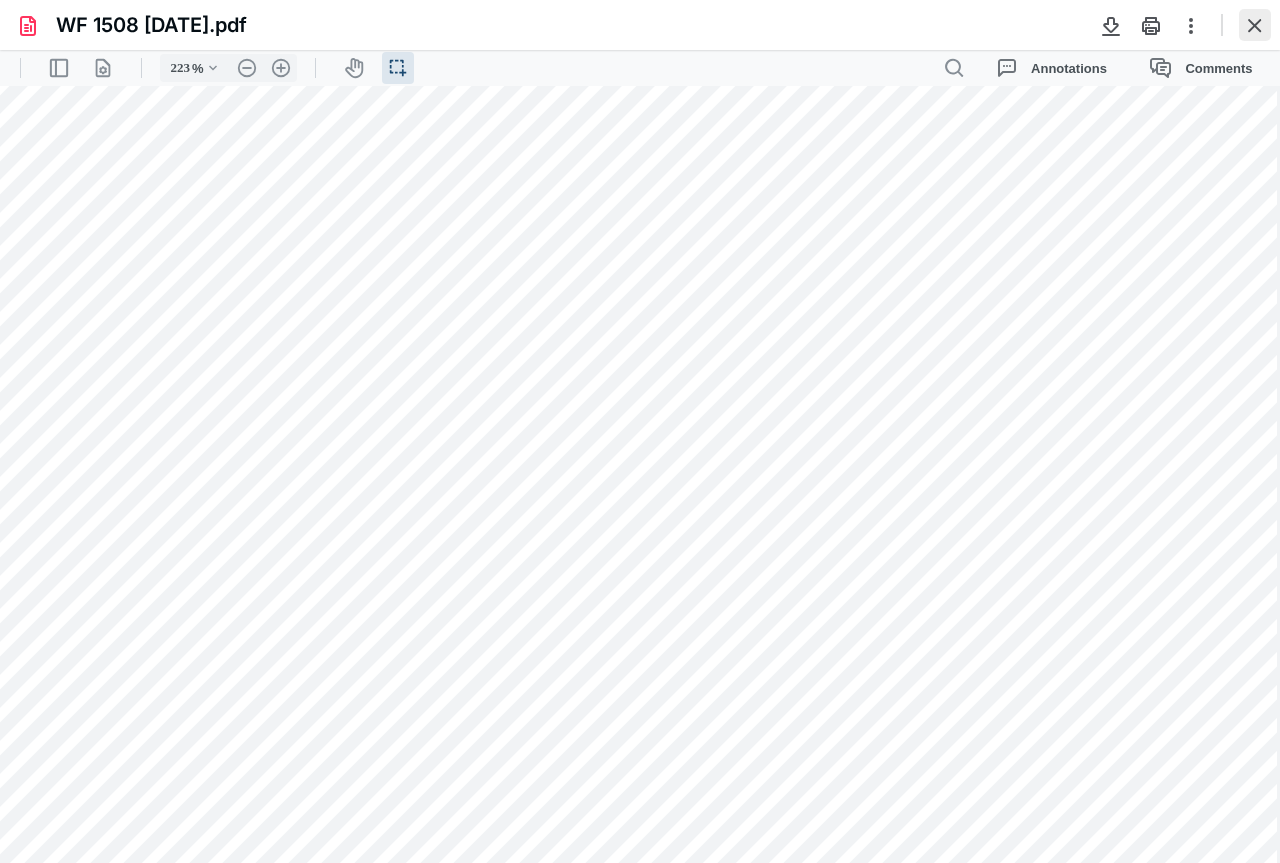 click at bounding box center [1255, 25] 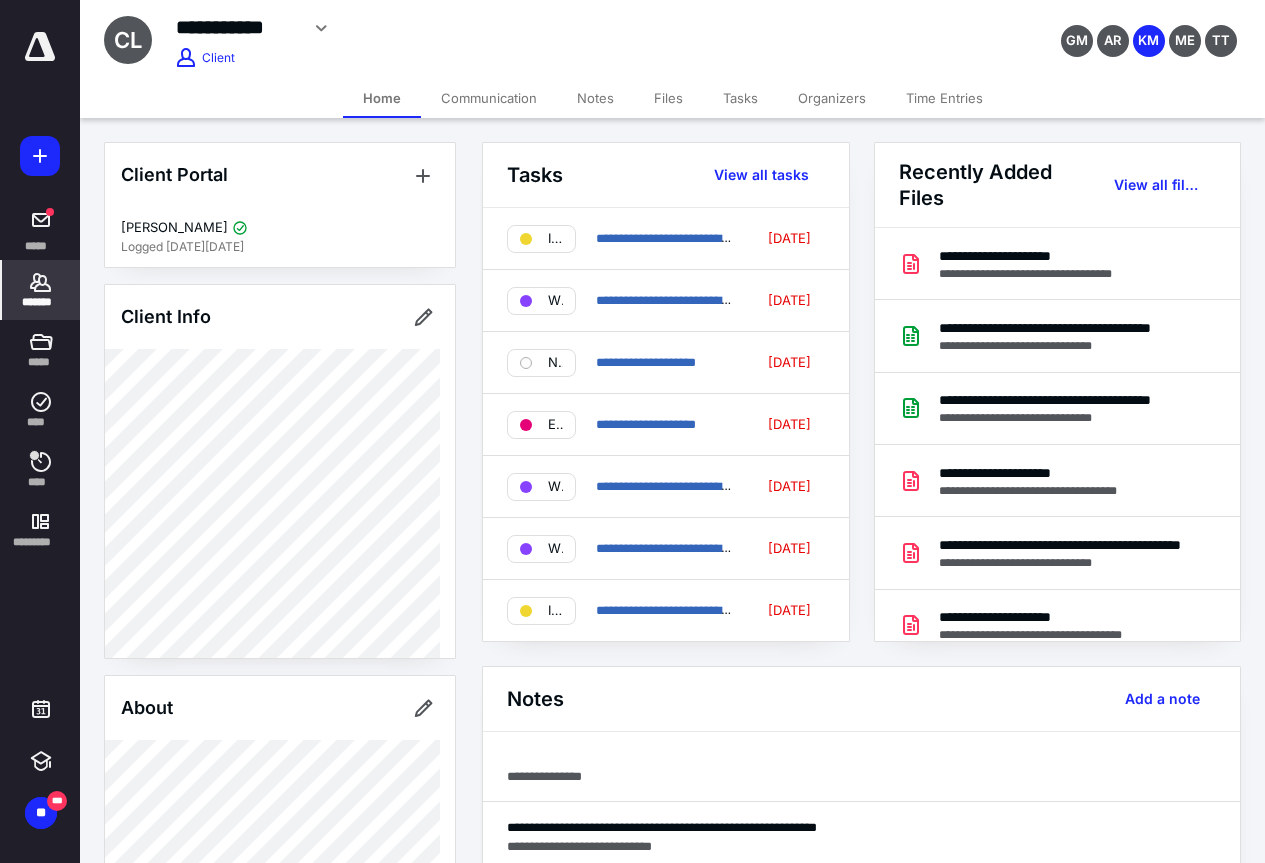 click on "*******" at bounding box center [41, 290] 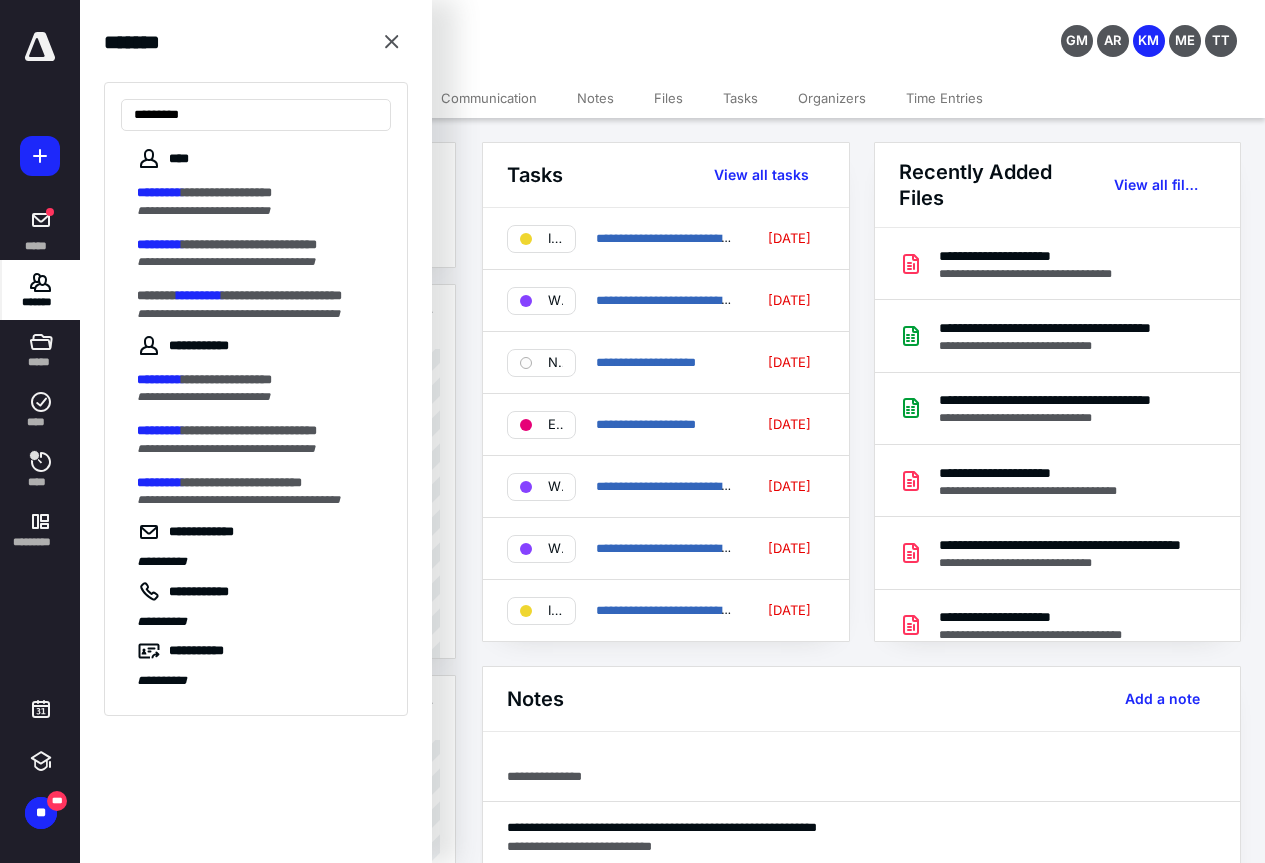 type on "*********" 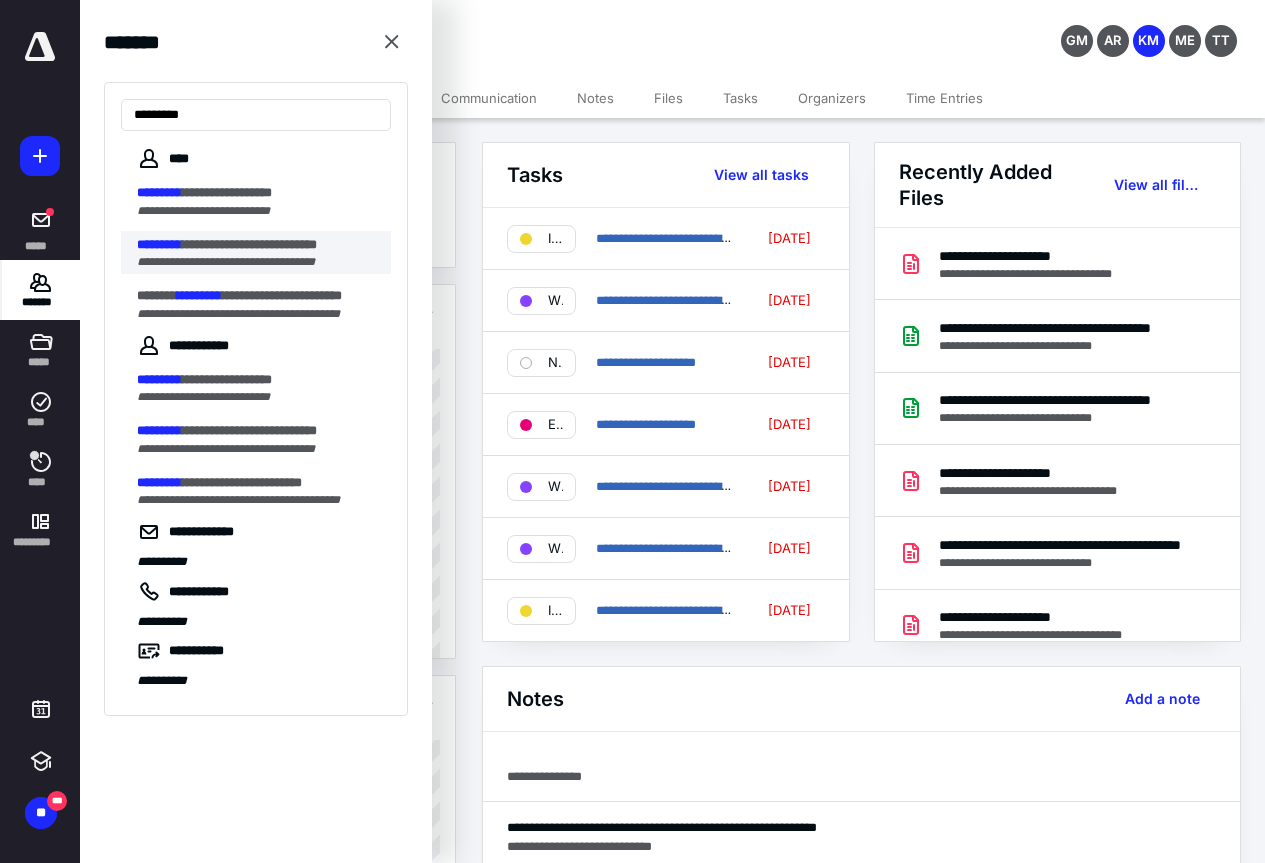 click on "**********" at bounding box center [226, 262] 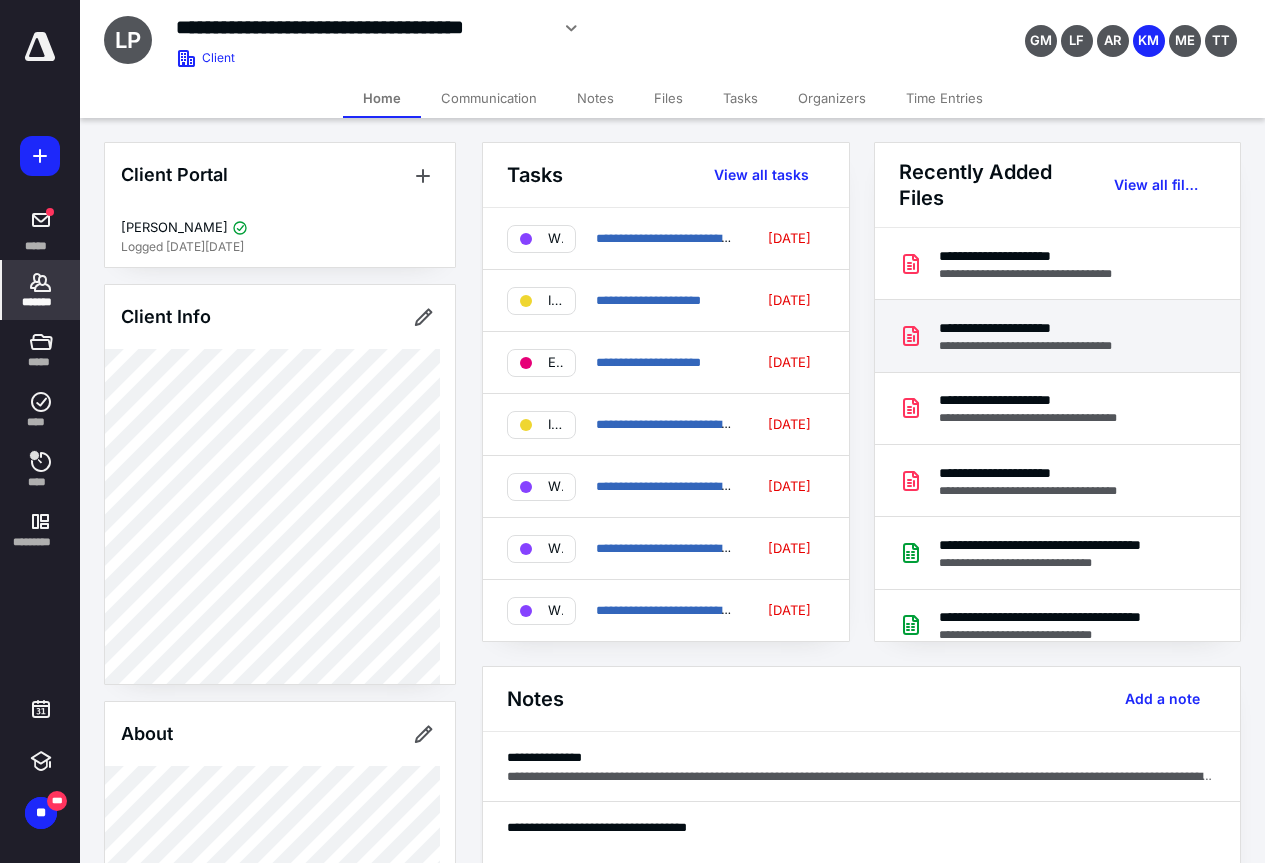 click on "**********" at bounding box center (1046, 346) 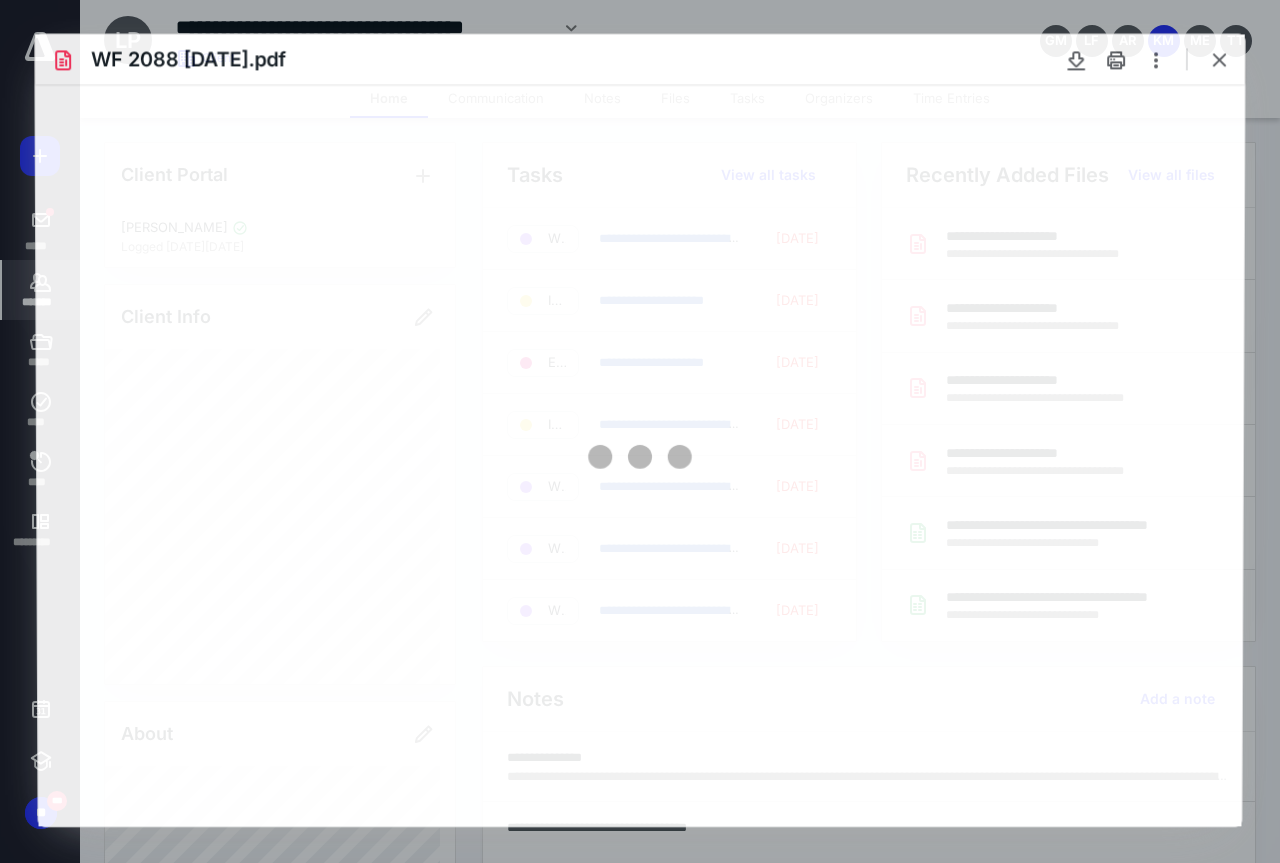 scroll, scrollTop: 0, scrollLeft: 0, axis: both 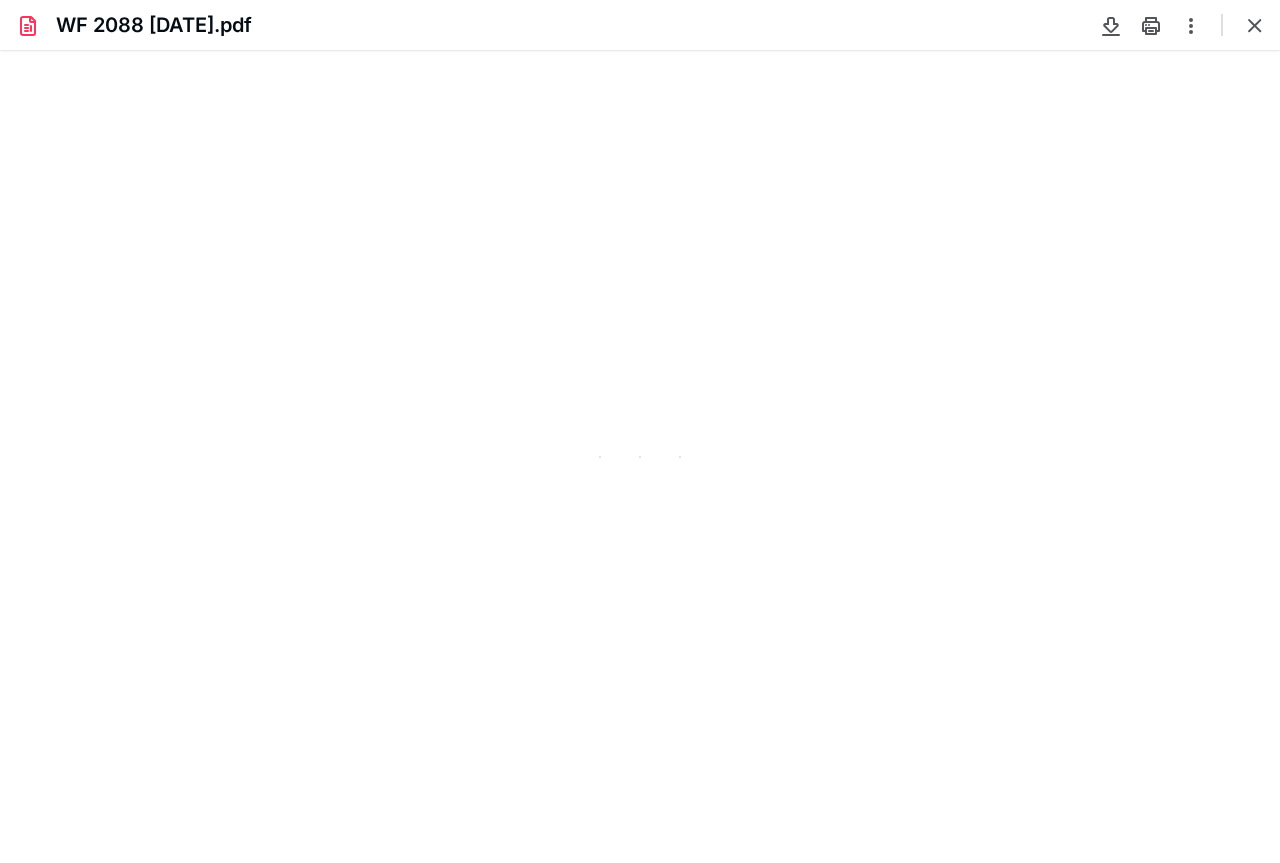 type on "98" 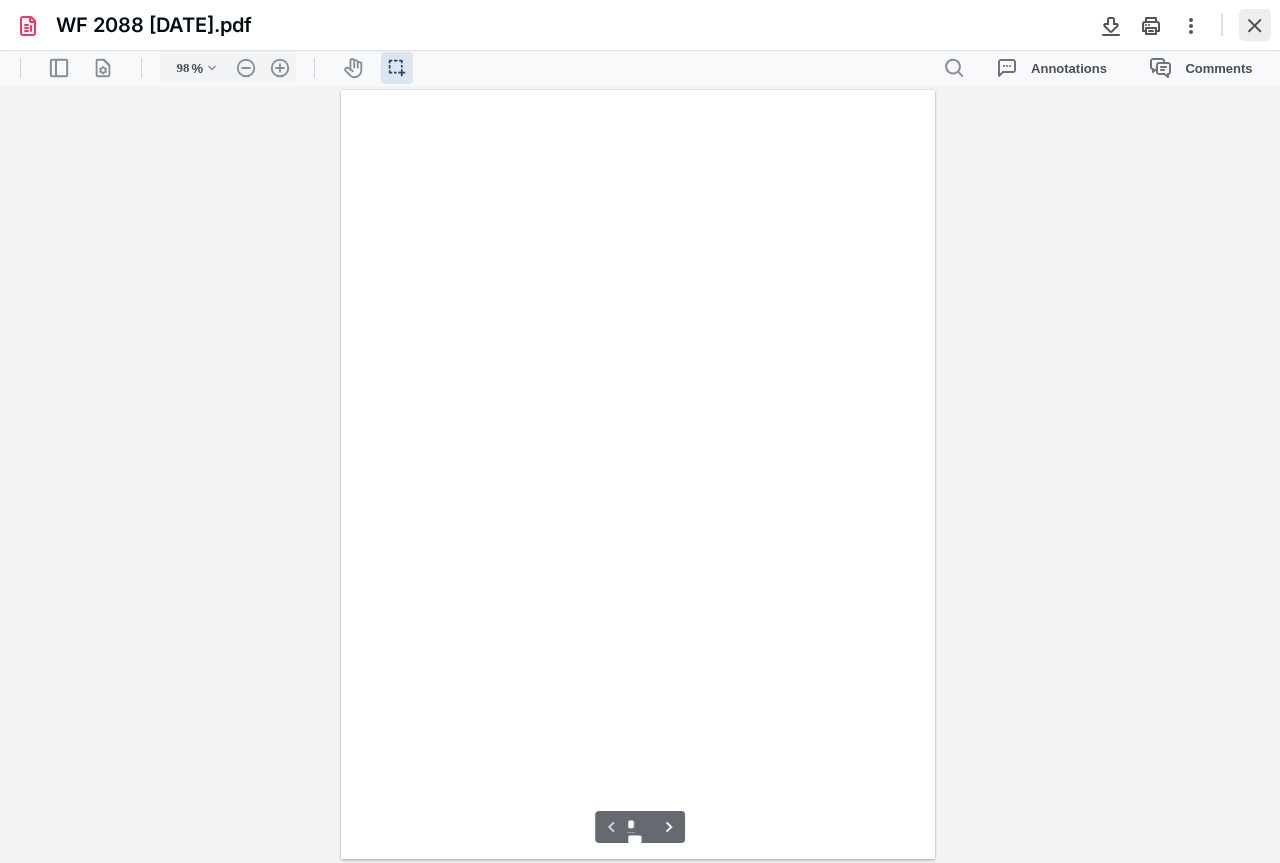 scroll, scrollTop: 40, scrollLeft: 0, axis: vertical 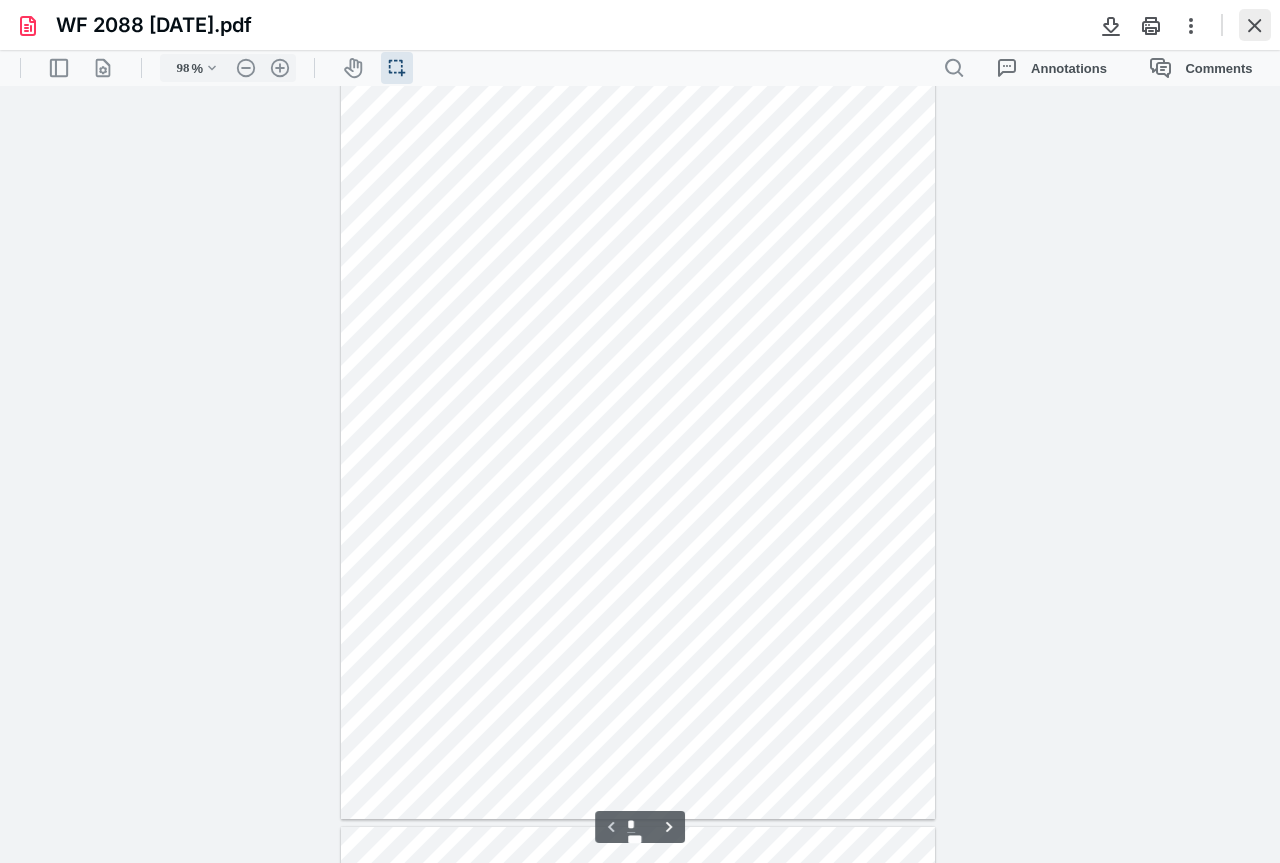 click at bounding box center (1255, 25) 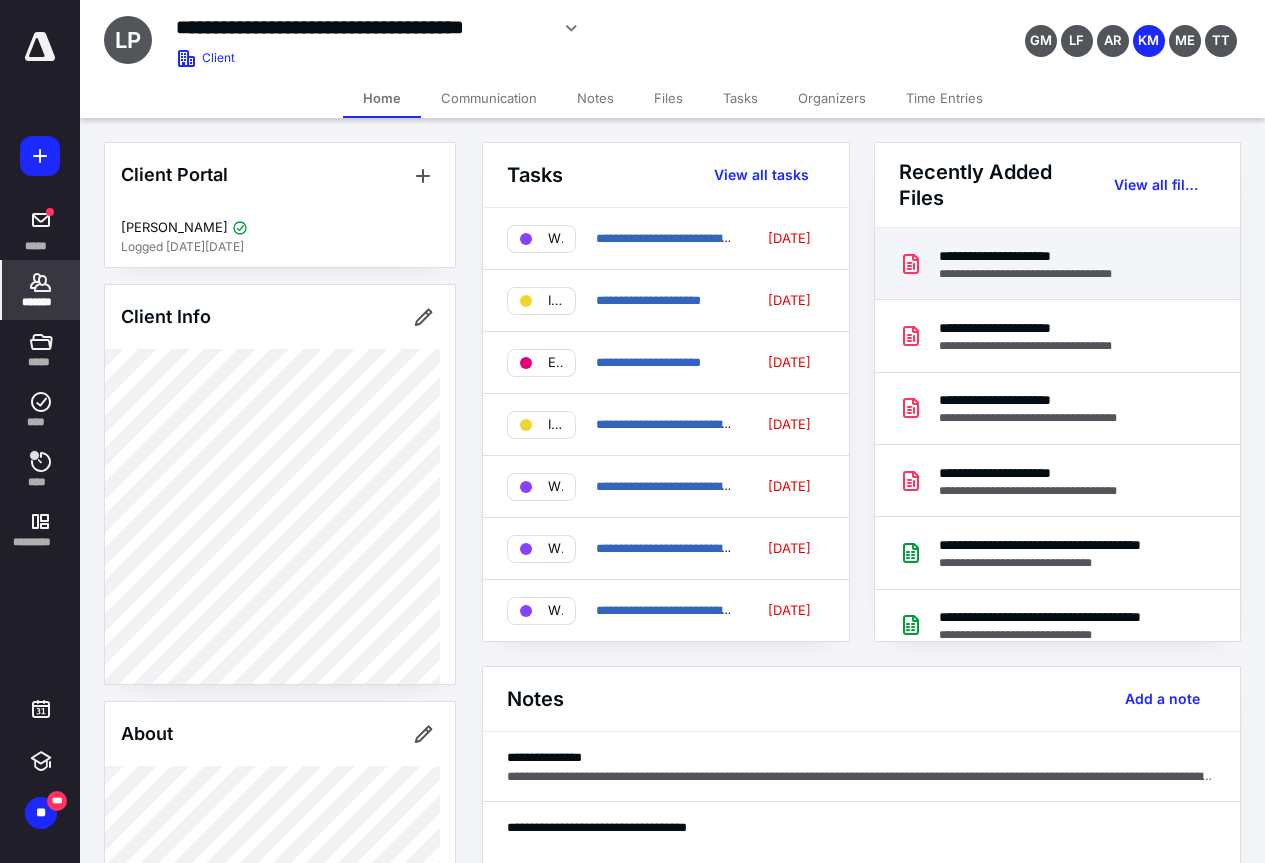click on "**********" at bounding box center [1046, 274] 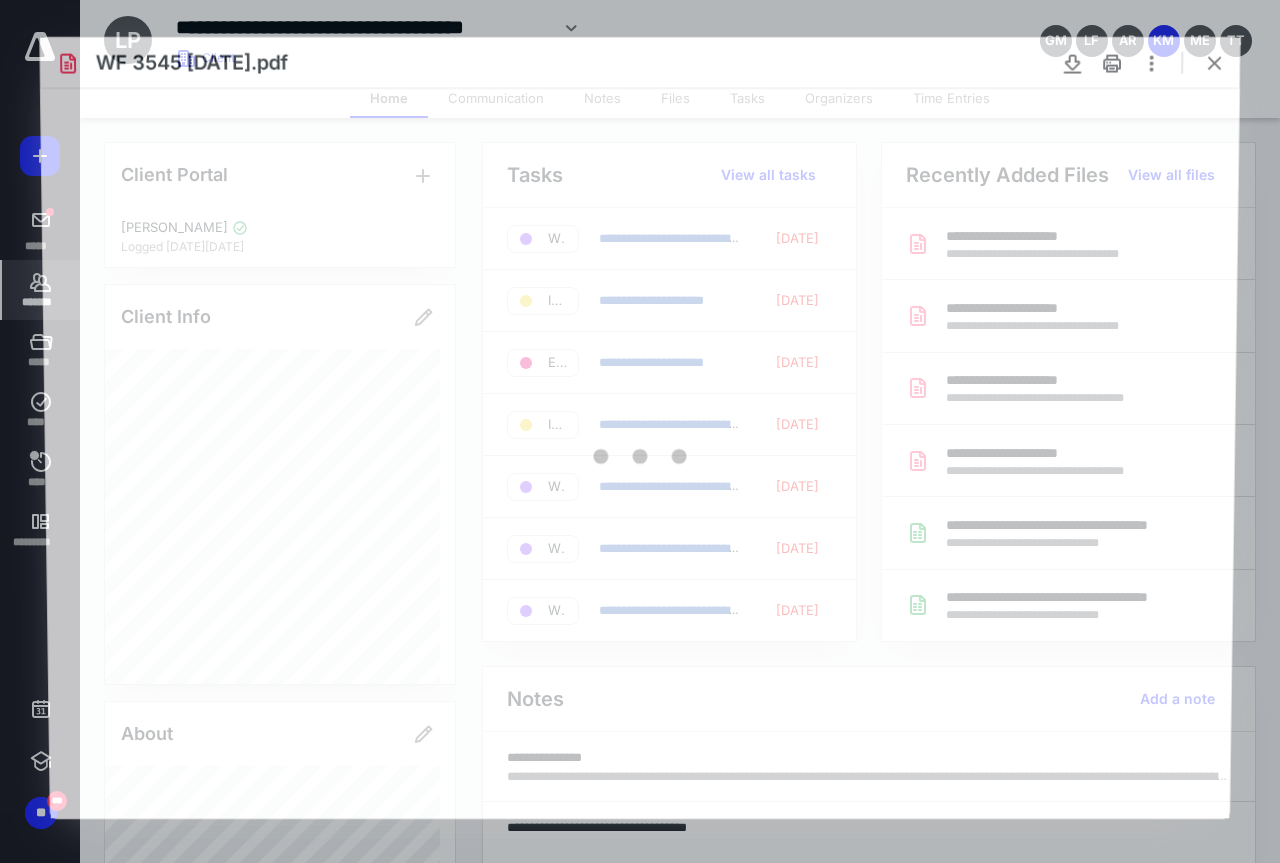 scroll, scrollTop: 0, scrollLeft: 0, axis: both 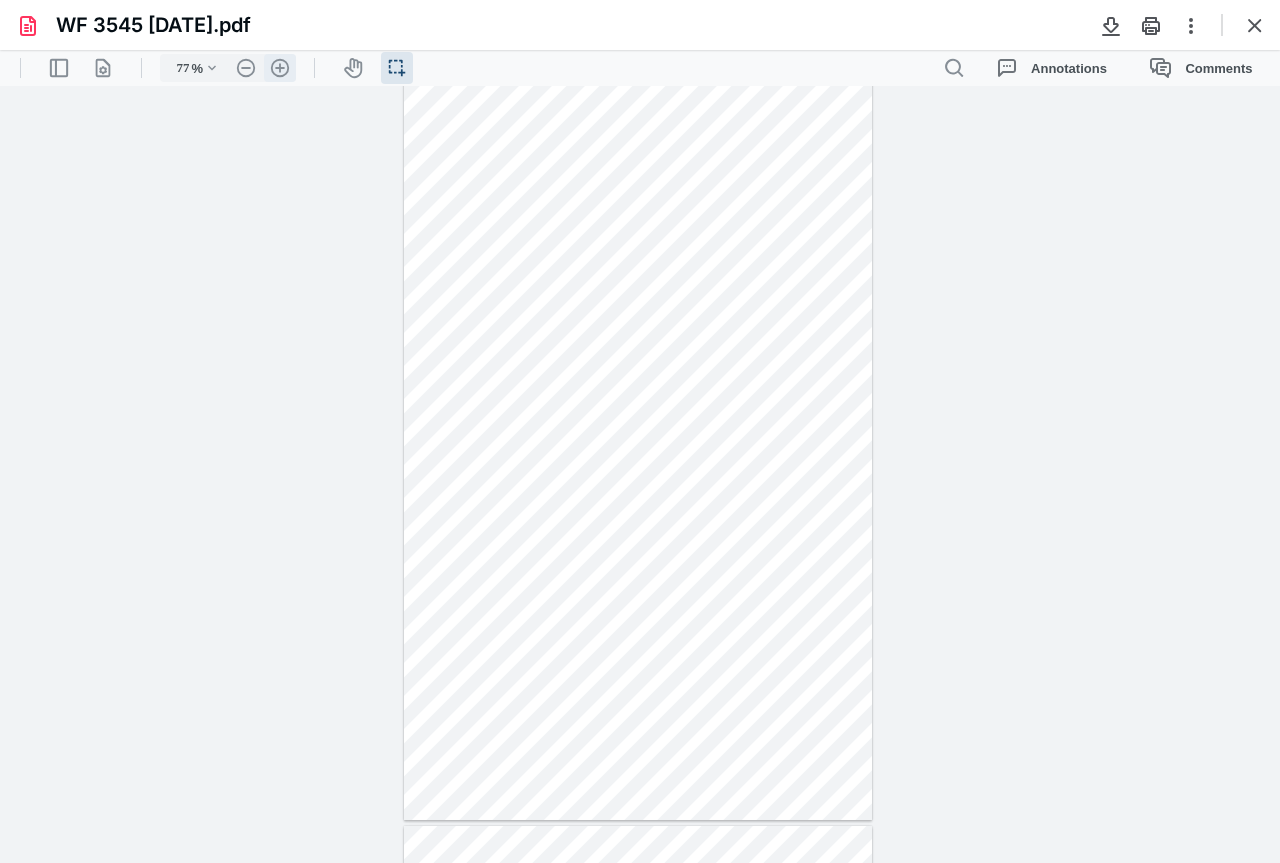 click on ".cls-1{fill:#abb0c4;} icon - header - zoom - in - line" at bounding box center (280, 68) 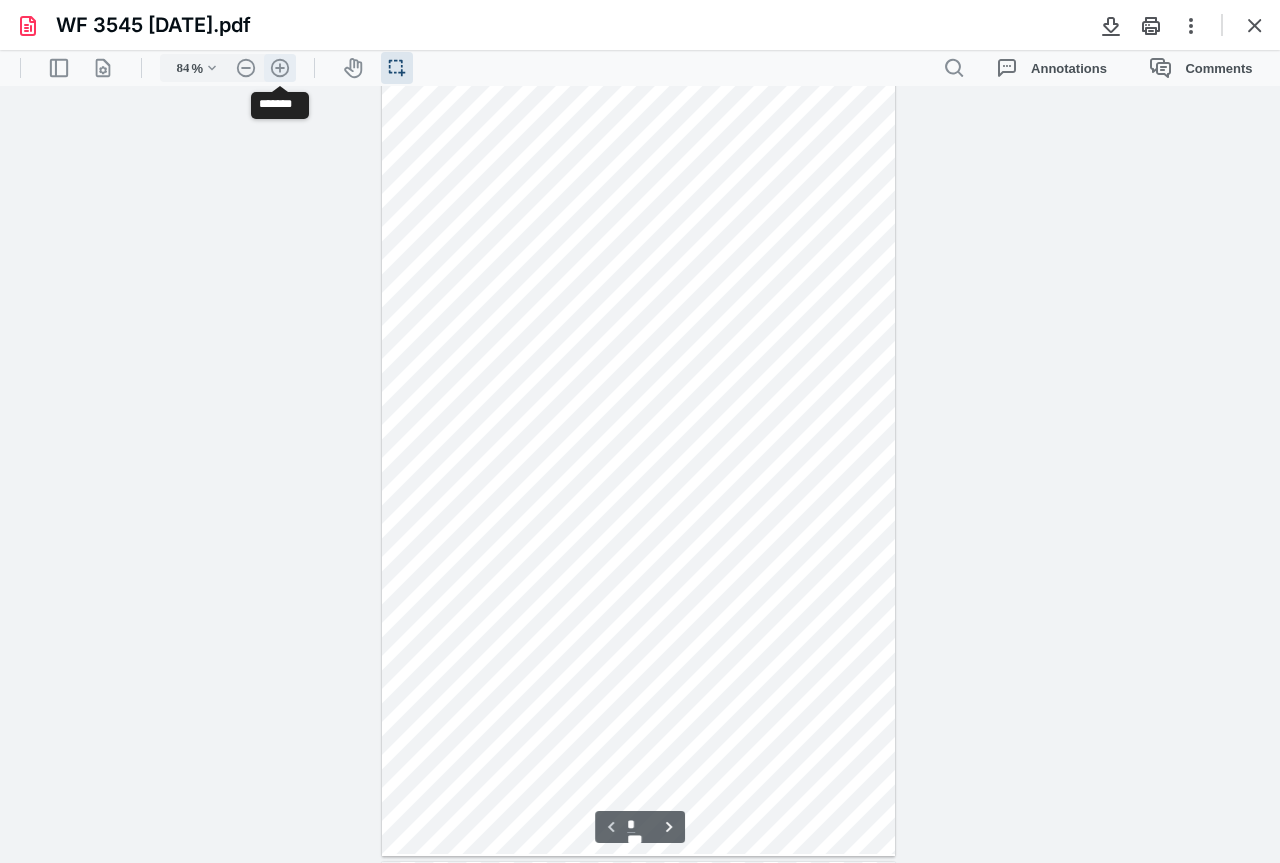 click on ".cls-1{fill:#abb0c4;} icon - header - zoom - in - line" at bounding box center [280, 68] 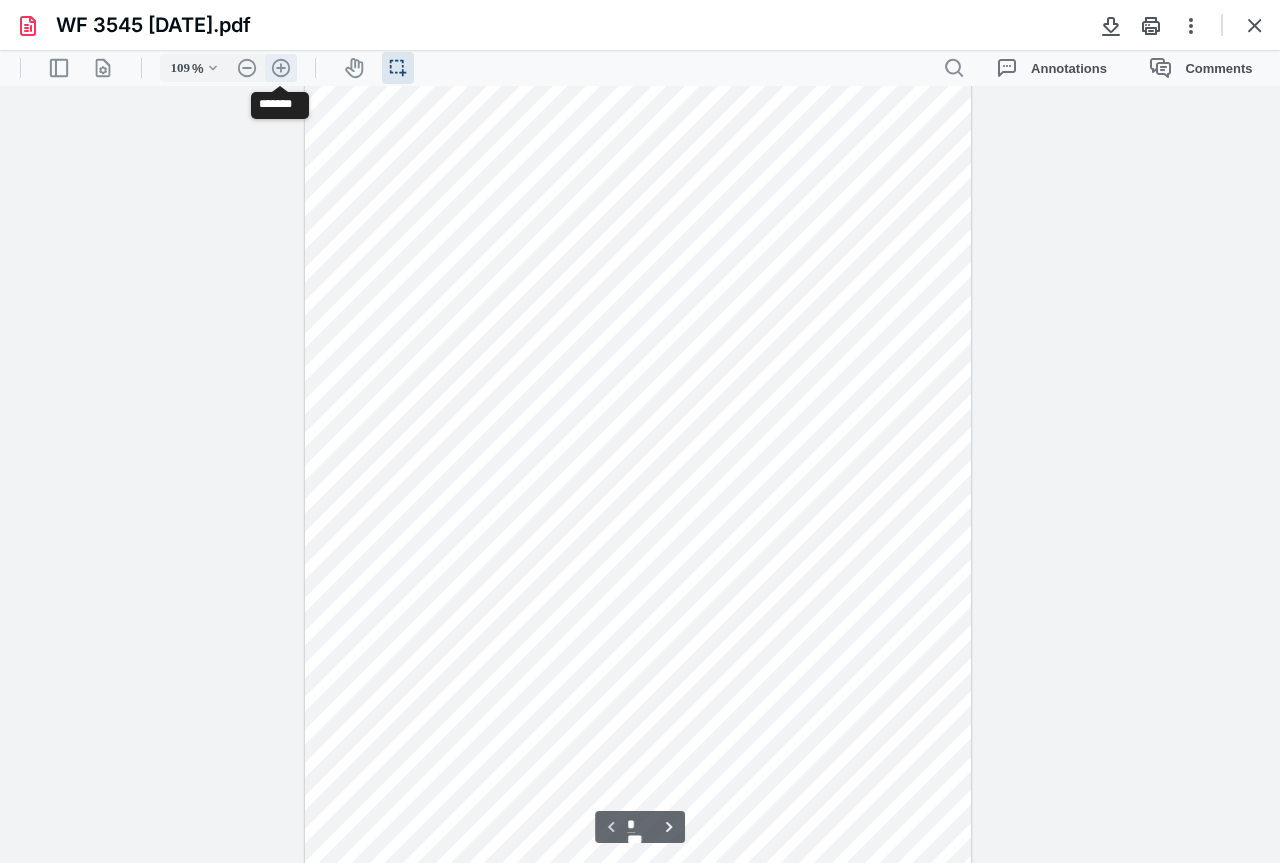 click on ".cls-1{fill:#abb0c4;} icon - header - zoom - in - line" at bounding box center [281, 68] 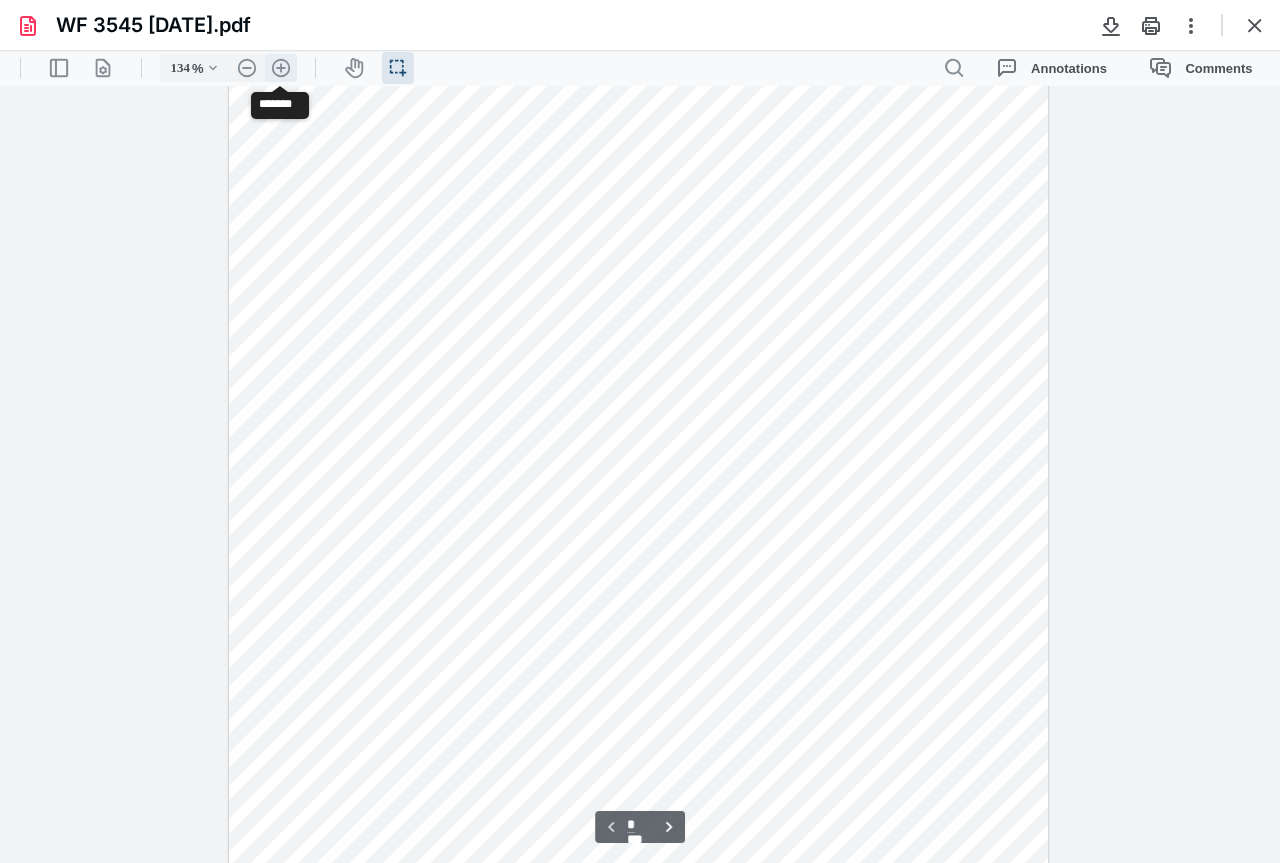 click on ".cls-1{fill:#abb0c4;} icon - header - zoom - in - line" at bounding box center [281, 68] 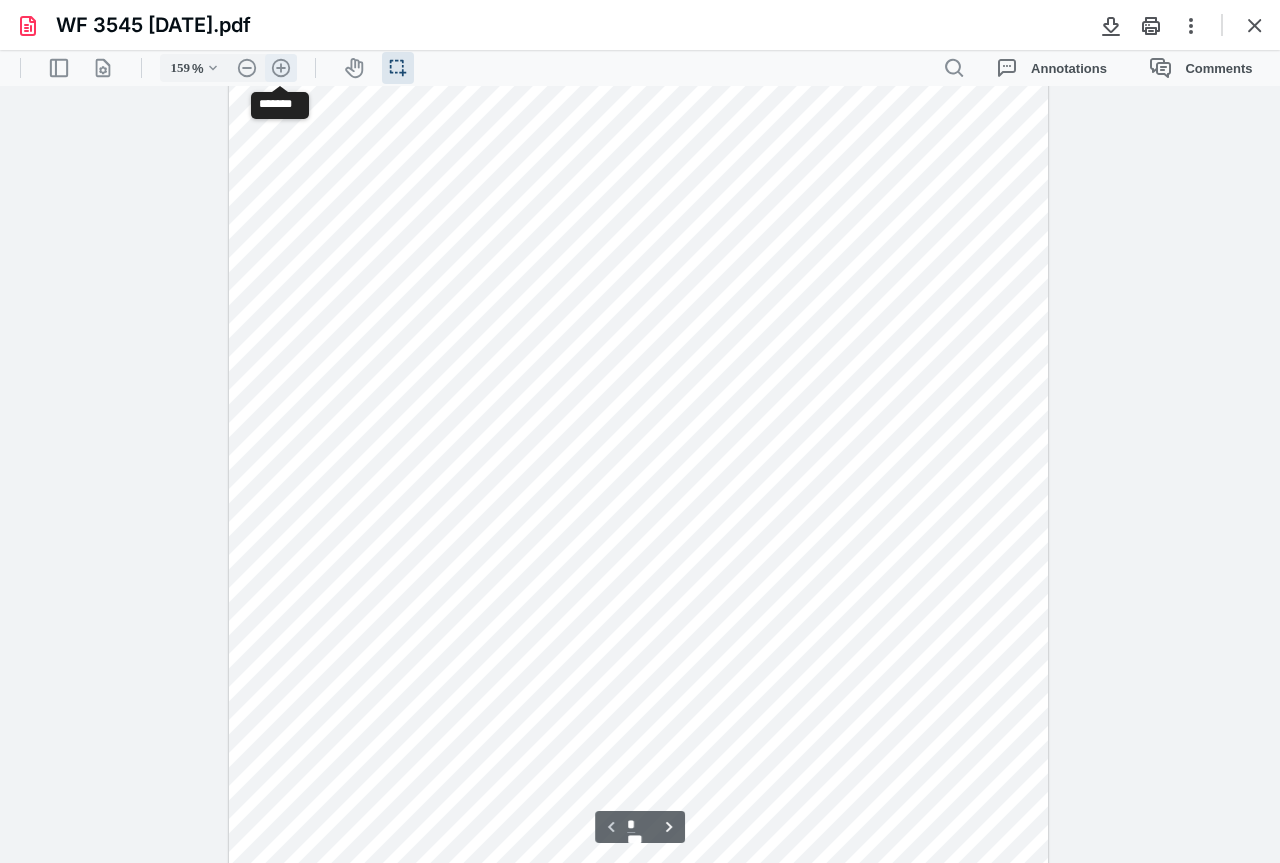 scroll, scrollTop: 481, scrollLeft: 0, axis: vertical 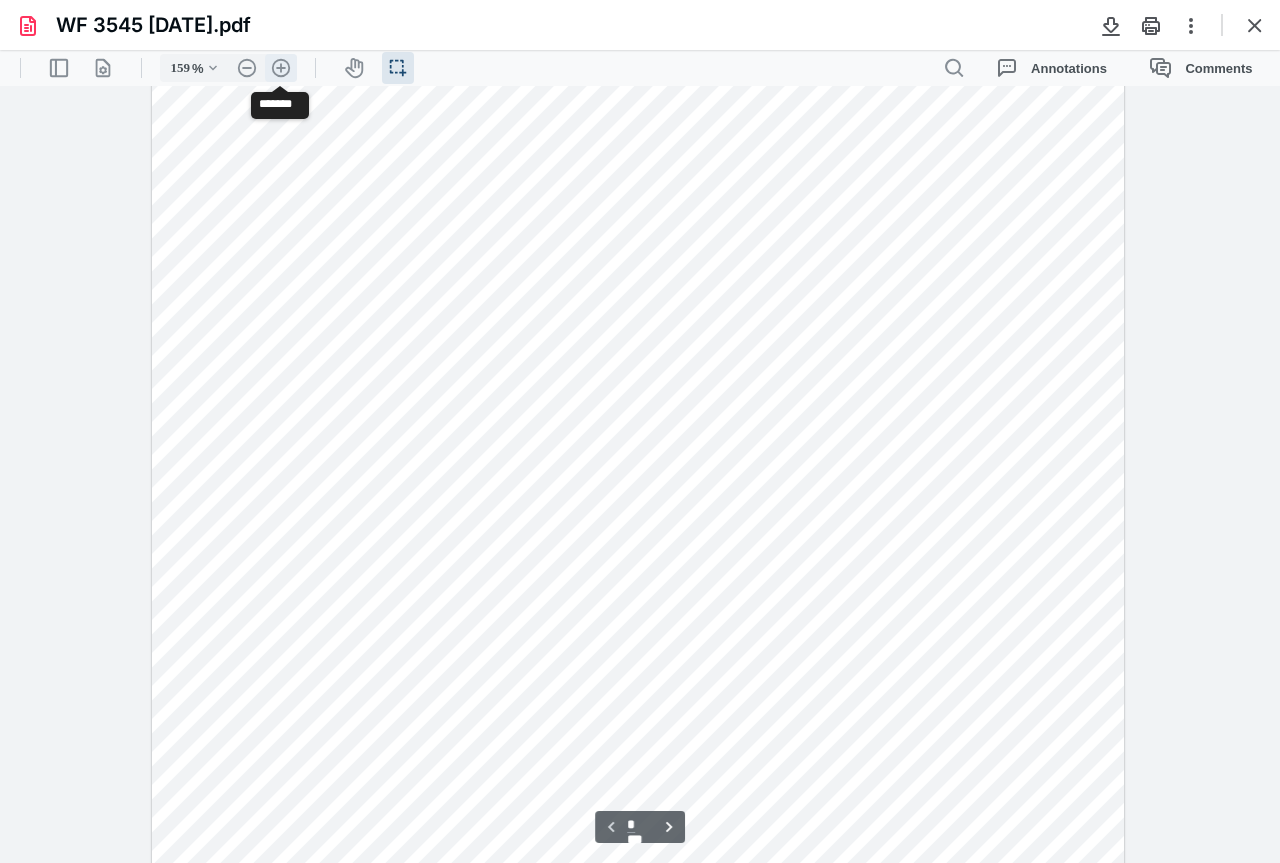 click on ".cls-1{fill:#abb0c4;} icon - header - zoom - in - line" at bounding box center [281, 68] 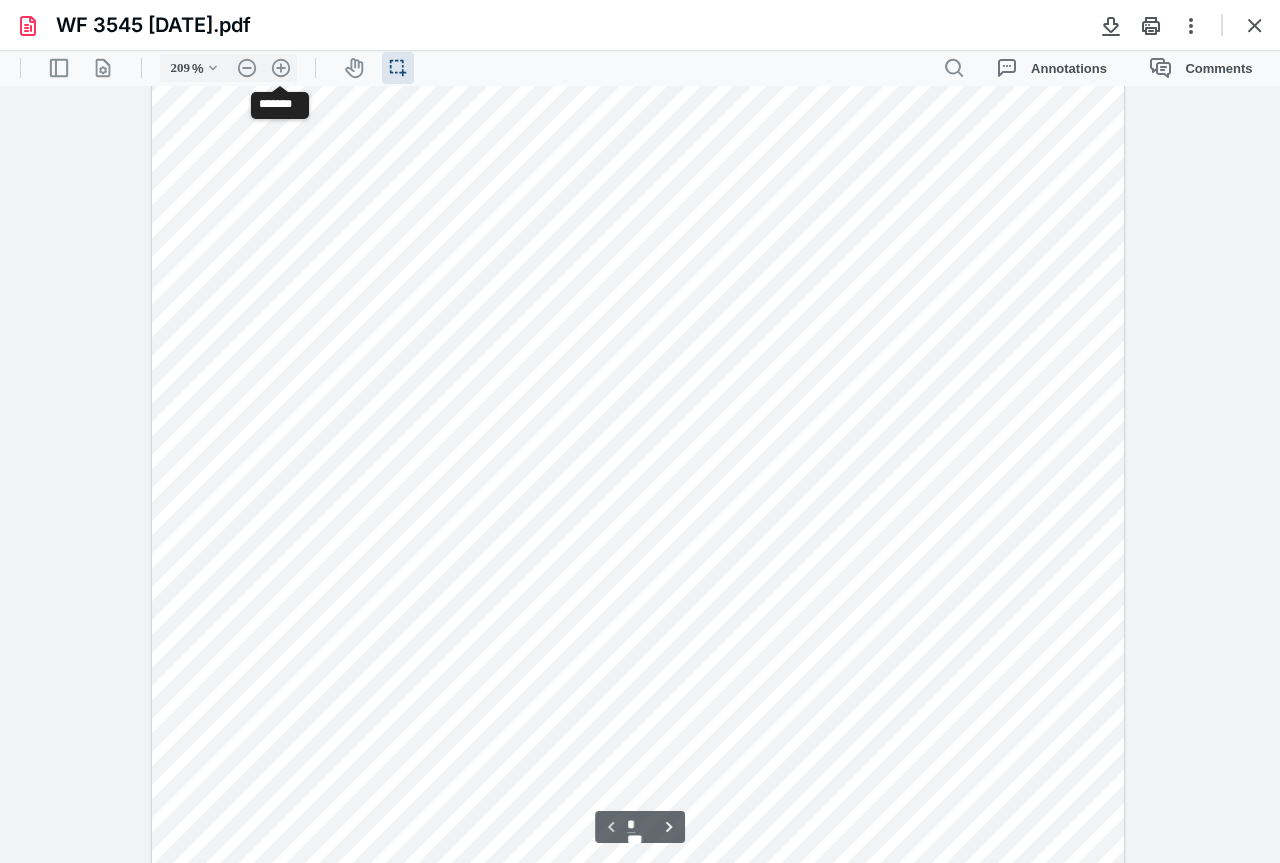 scroll, scrollTop: 749, scrollLeft: 13, axis: both 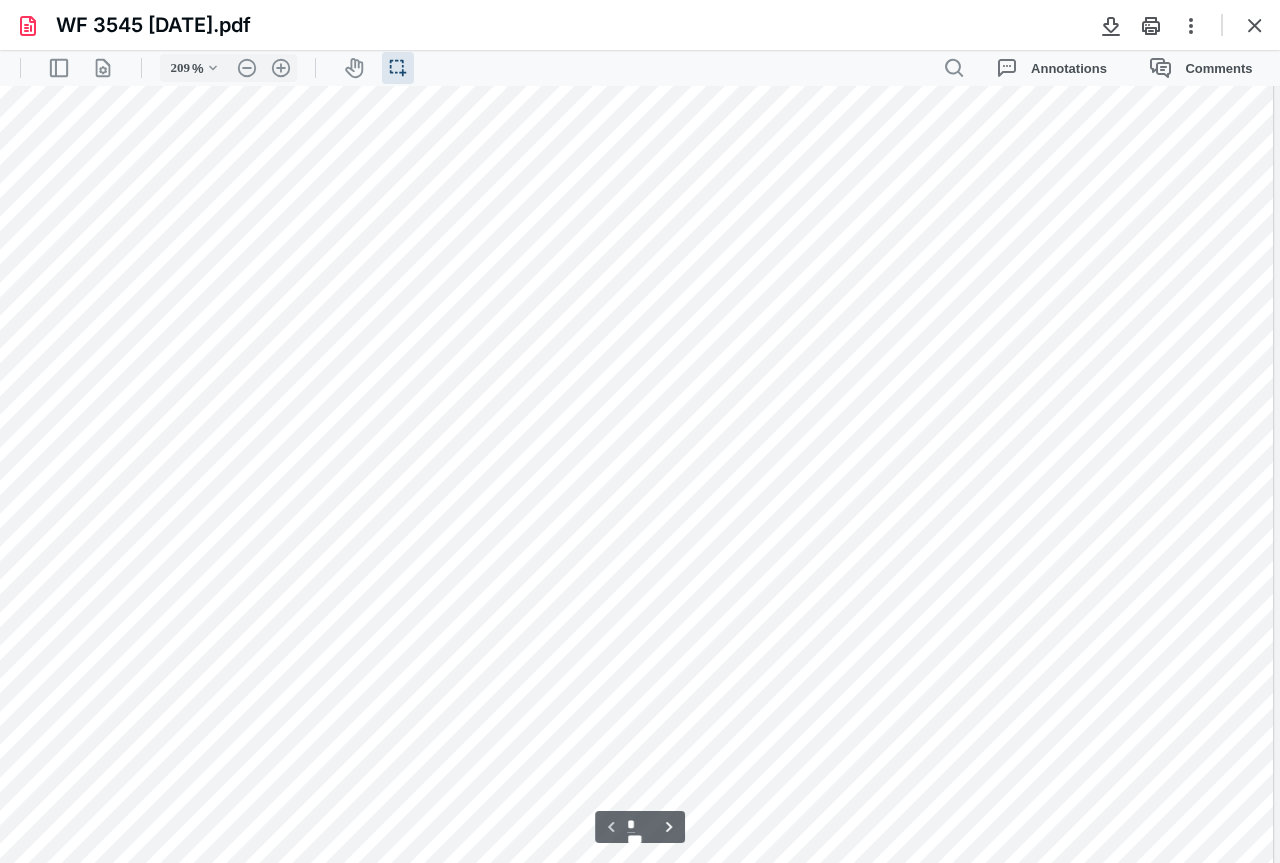 drag, startPoint x: 1277, startPoint y: 150, endPoint x: 1257, endPoint y: 243, distance: 95.12623 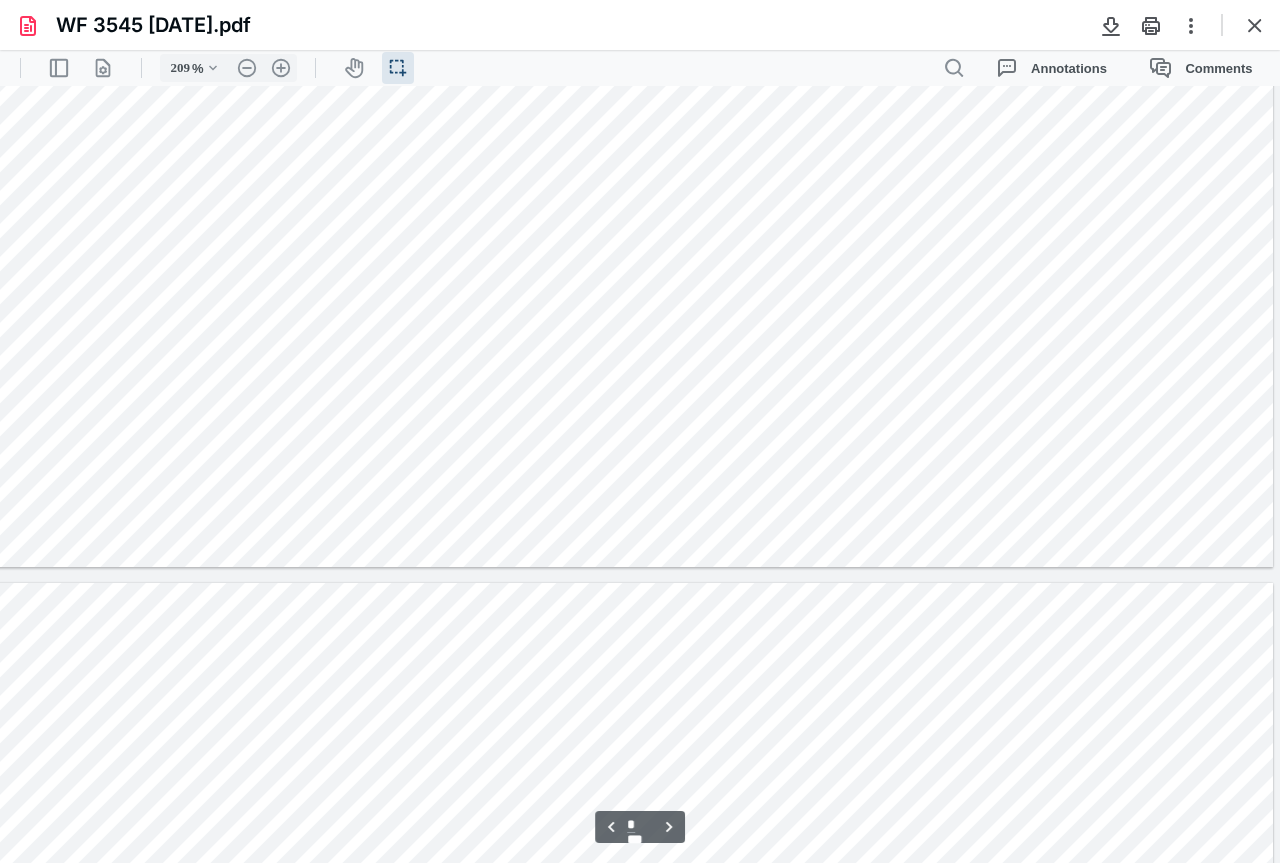 type on "*" 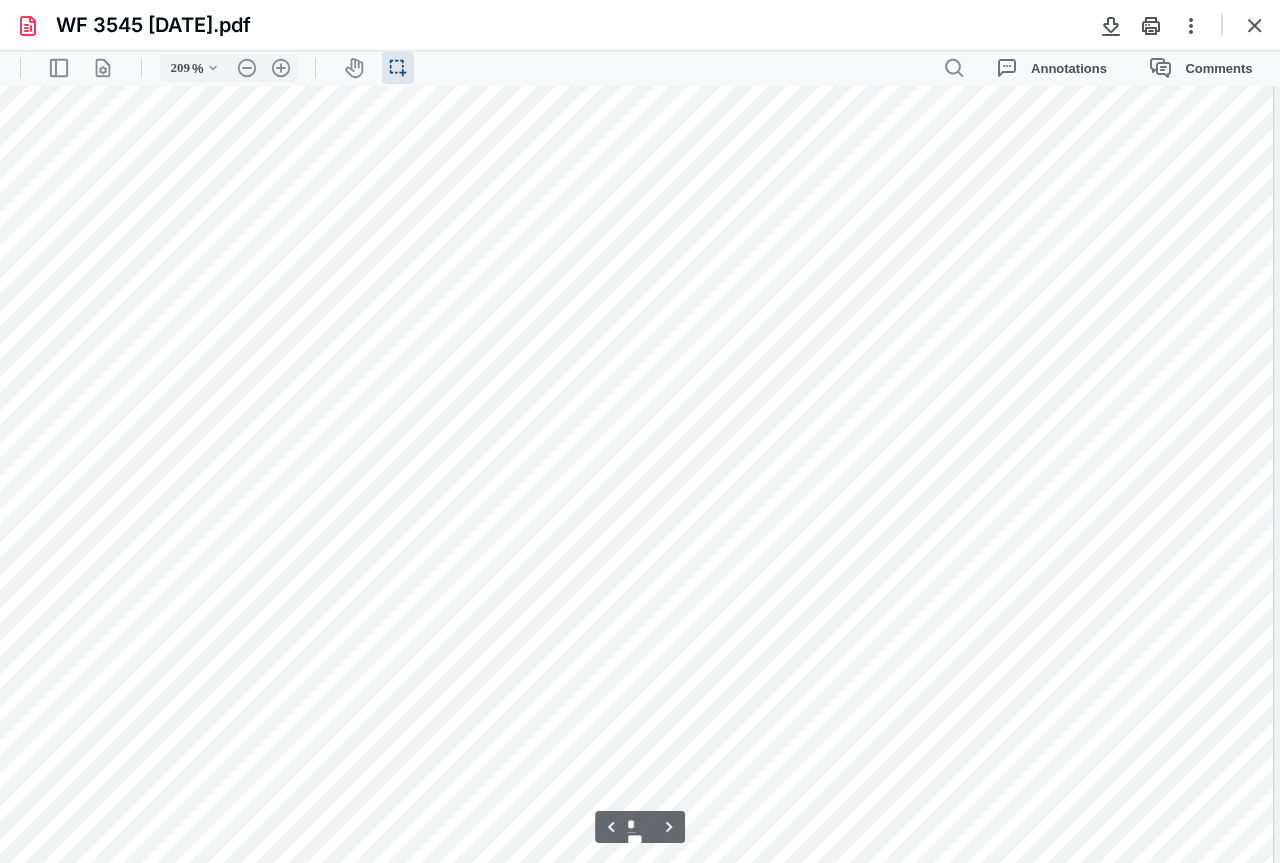 scroll, scrollTop: 4996, scrollLeft: 13, axis: both 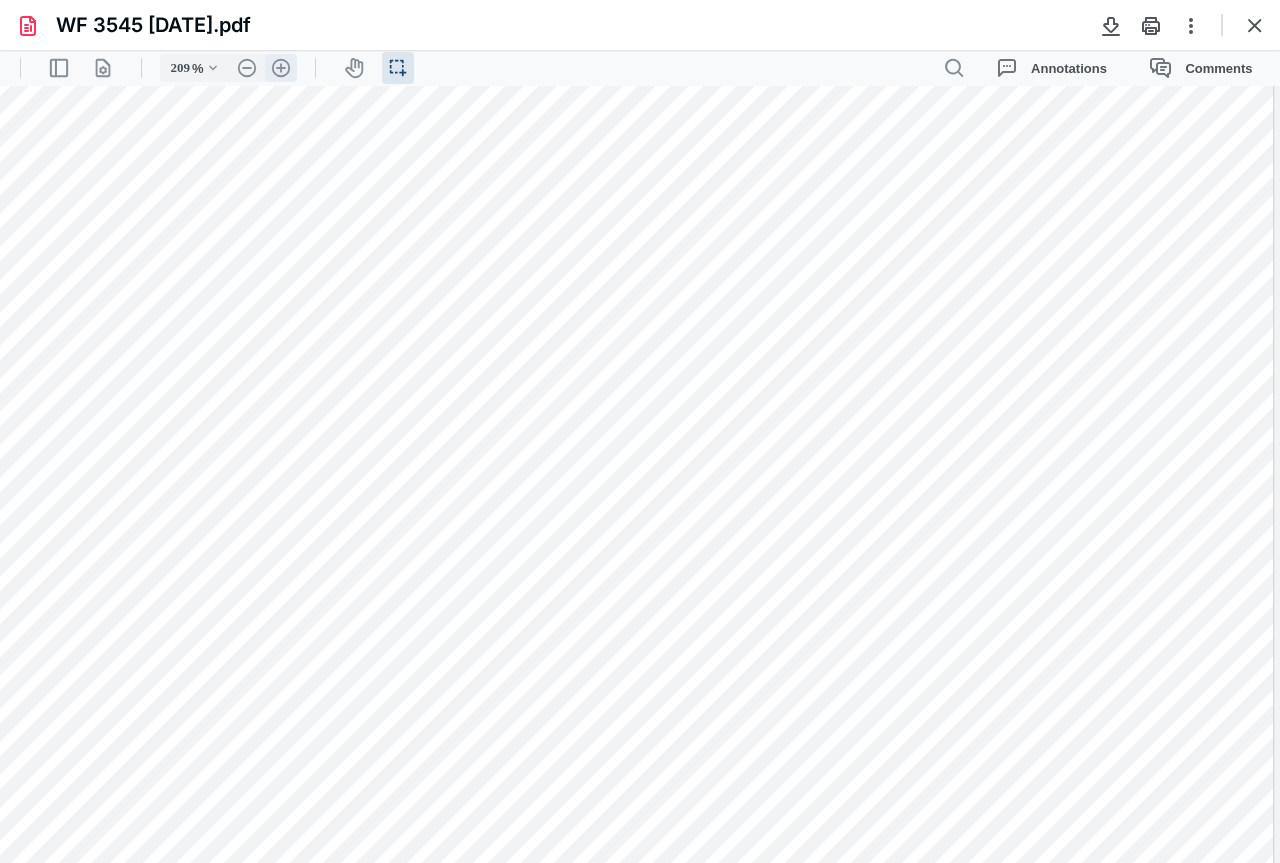 click on ".cls-1{fill:#abb0c4;} icon - header - zoom - in - line" at bounding box center (281, 68) 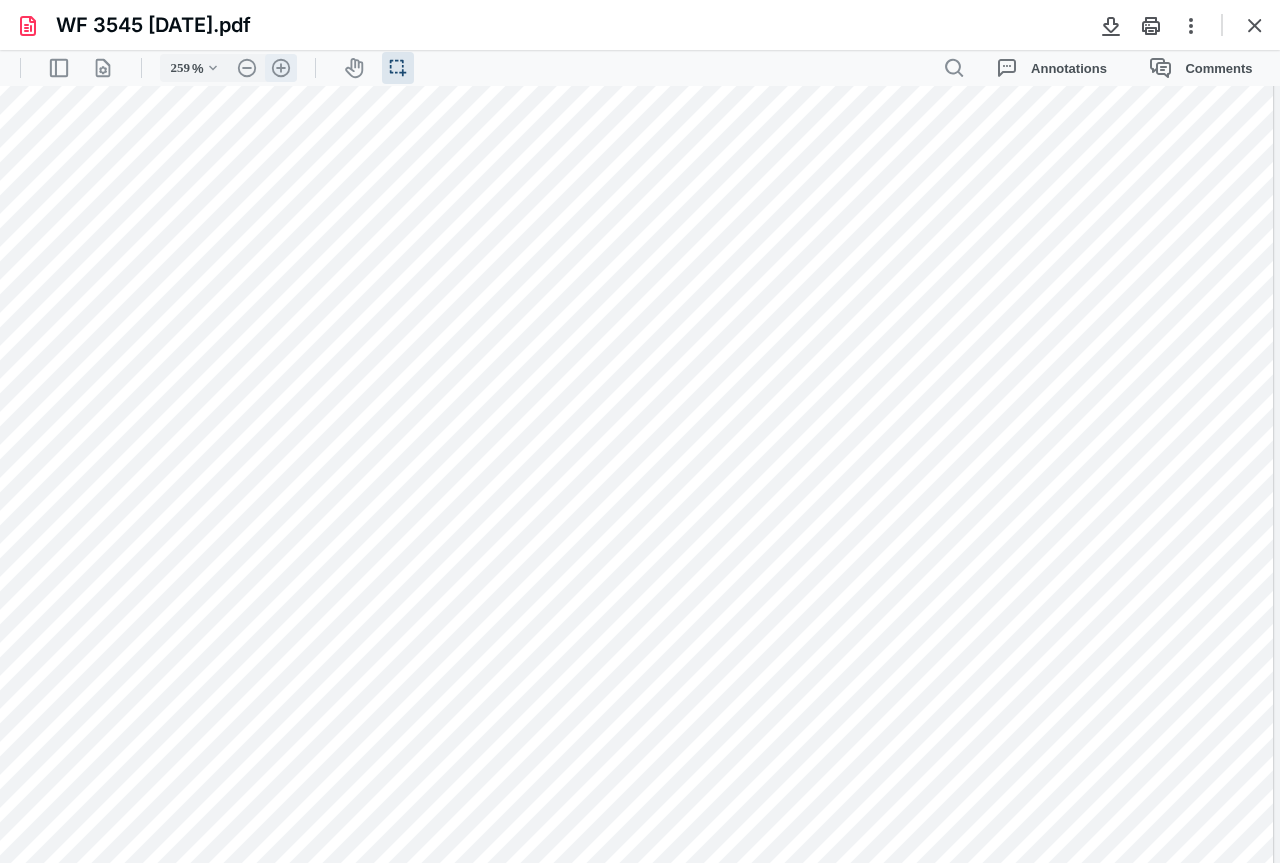 scroll, scrollTop: 6280, scrollLeft: 169, axis: both 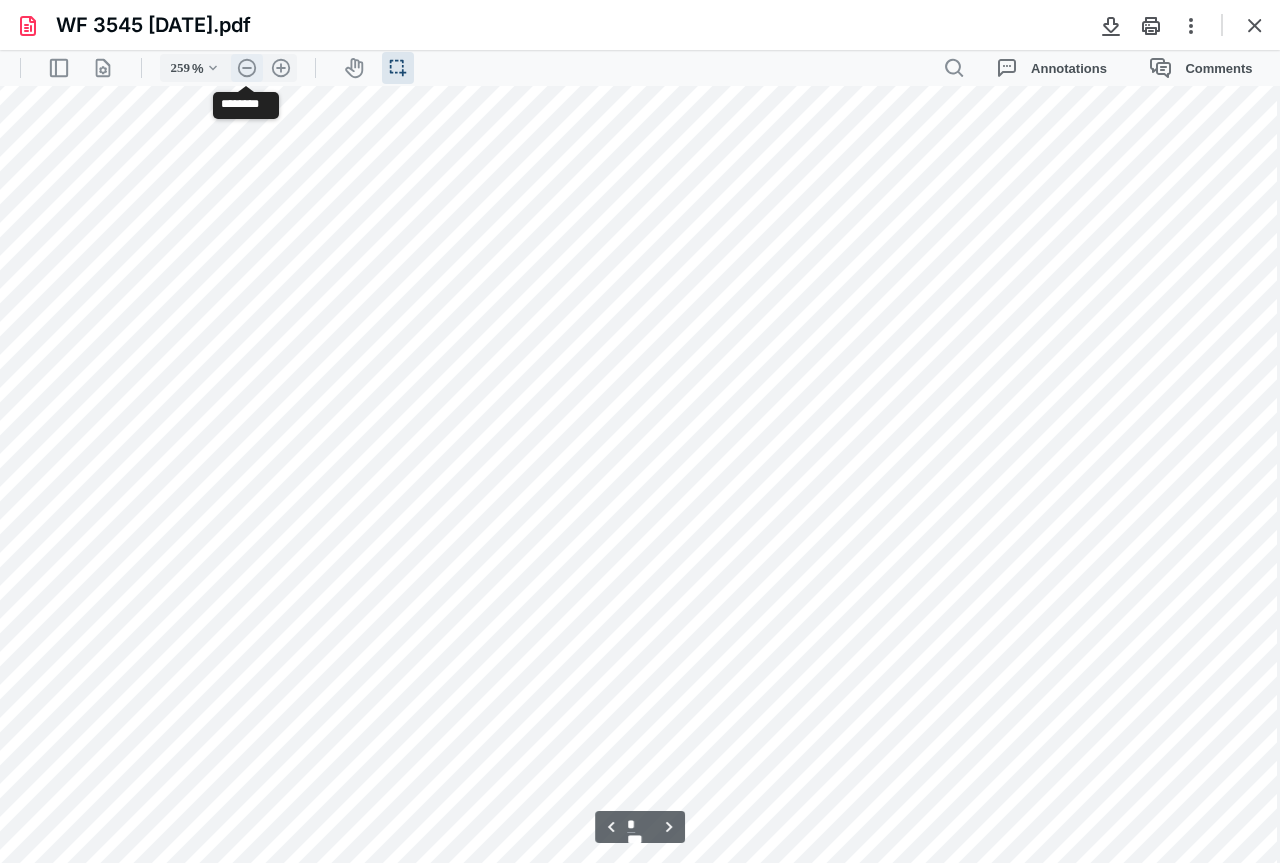 click on ".cls-1{fill:#abb0c4;} icon - header - zoom - out - line" at bounding box center [247, 68] 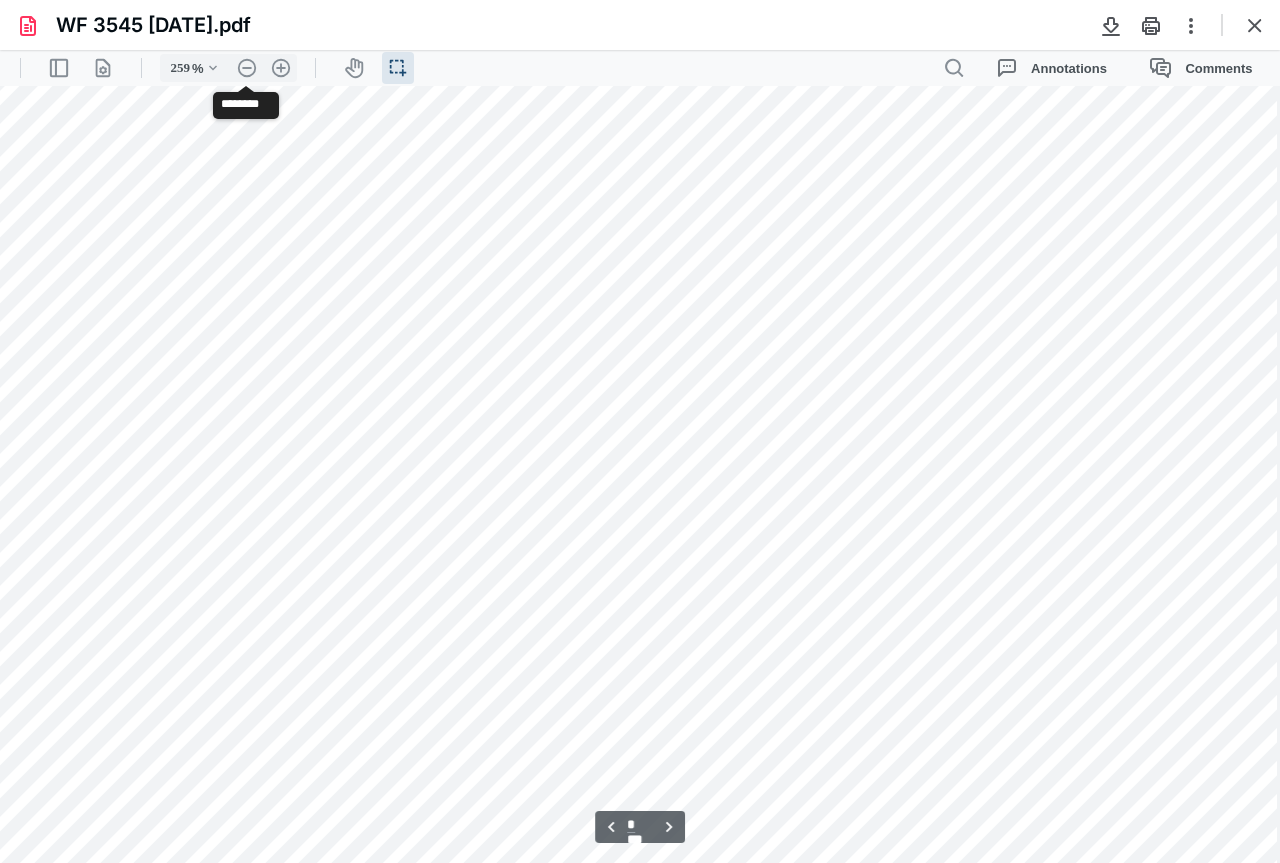 type on "209" 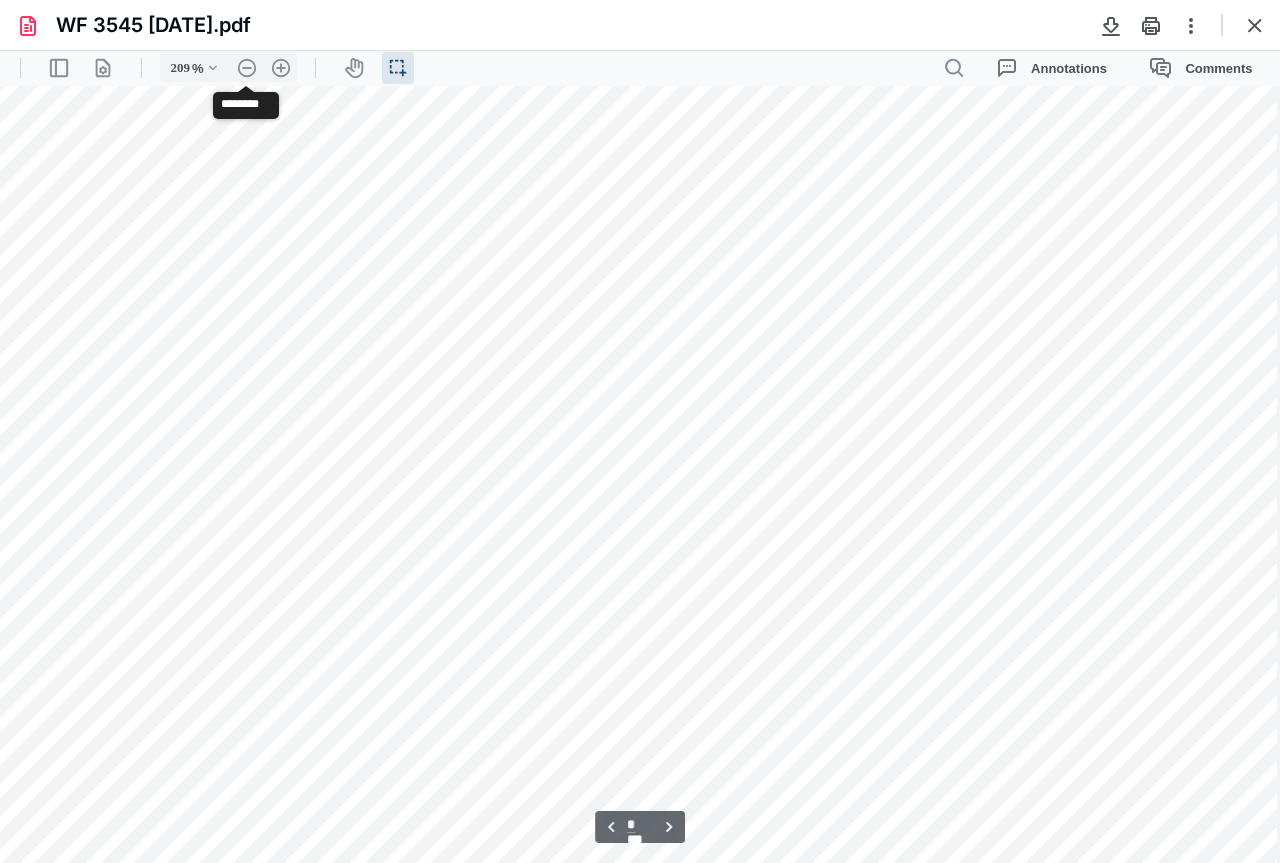 scroll, scrollTop: 4996, scrollLeft: 13, axis: both 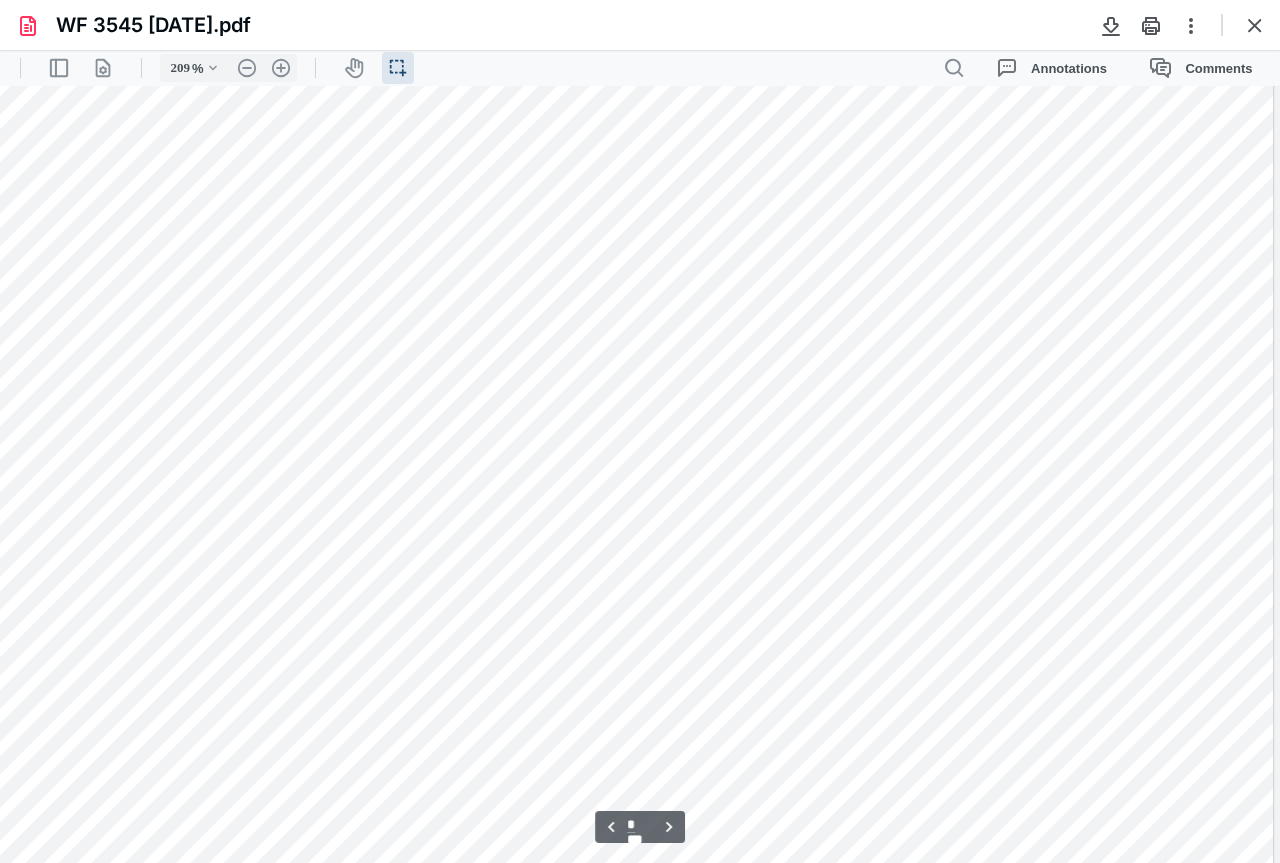 click at bounding box center (634, 395) 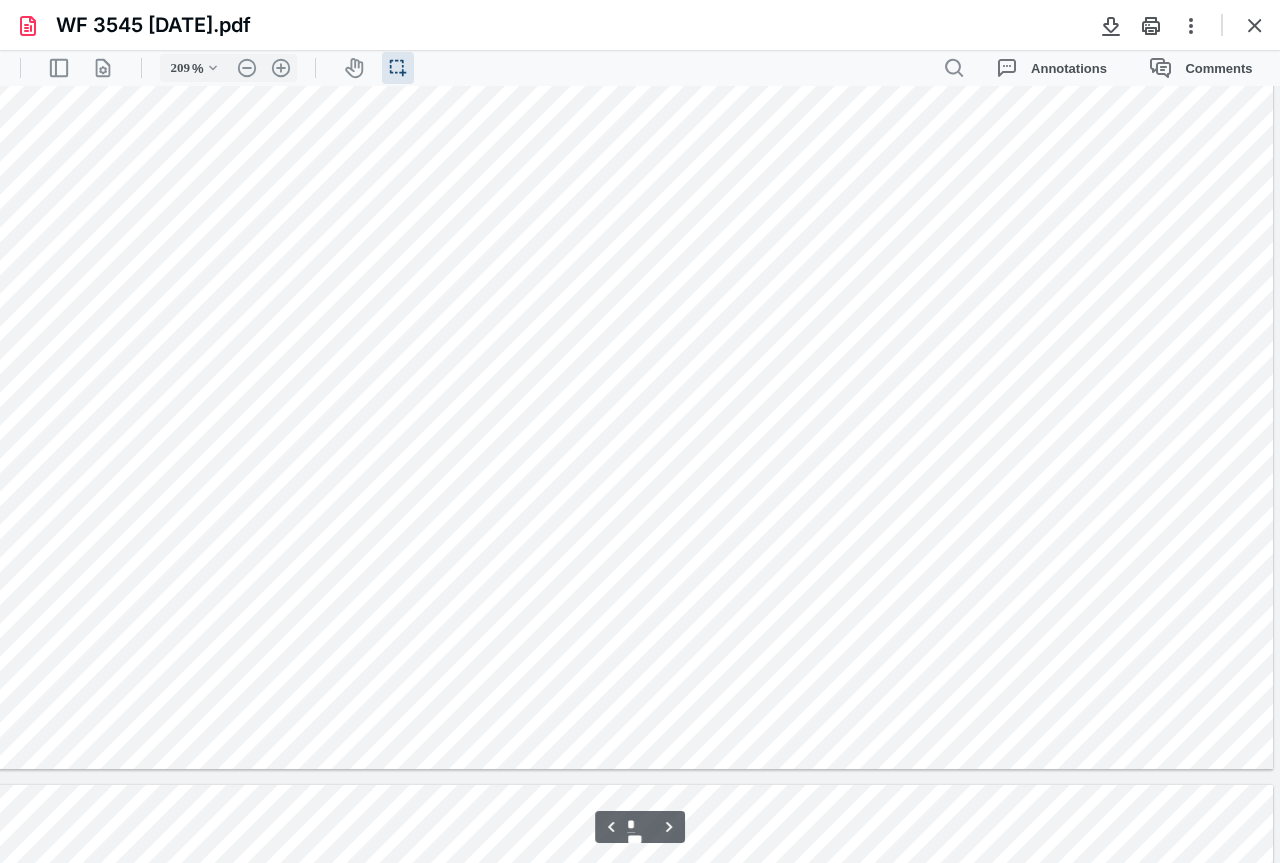 scroll, scrollTop: 5692, scrollLeft: 13, axis: both 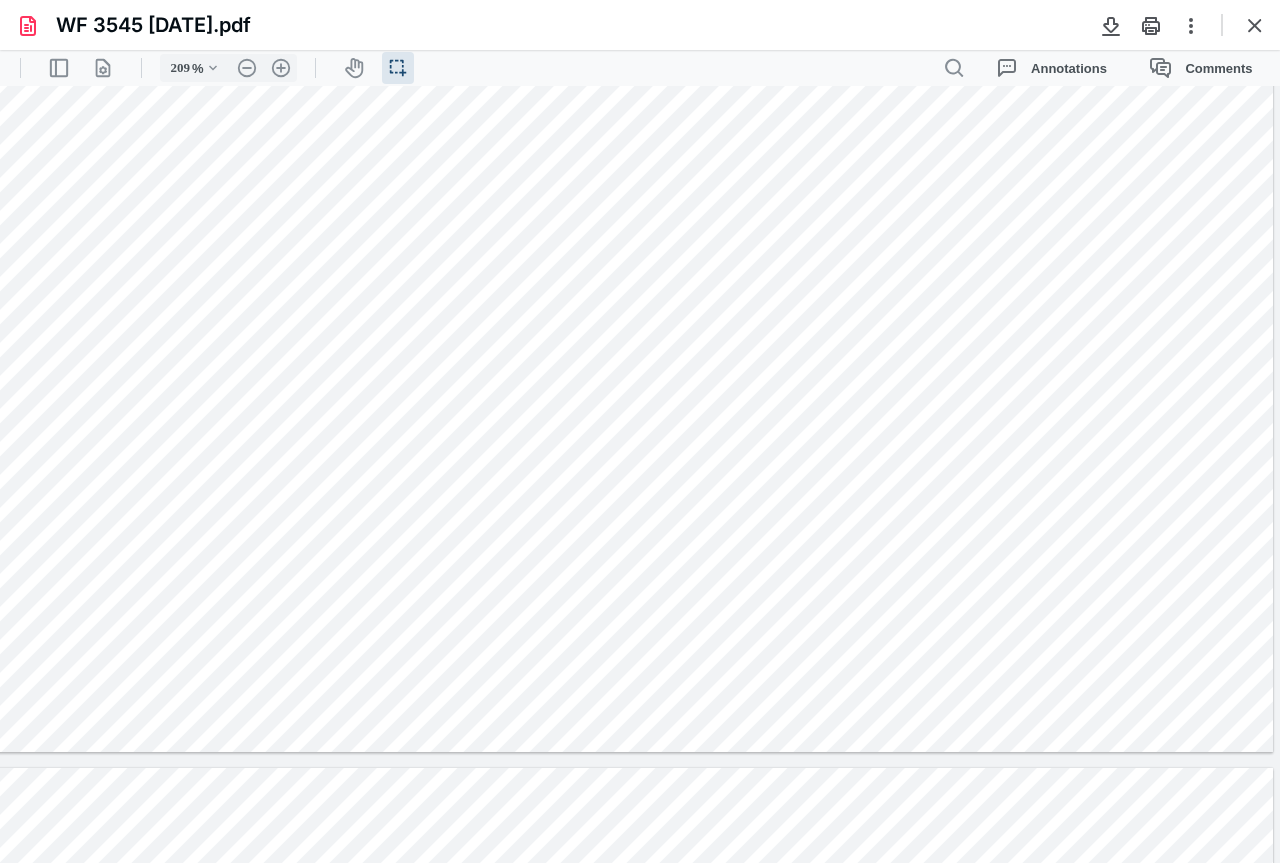 click at bounding box center (634, -301) 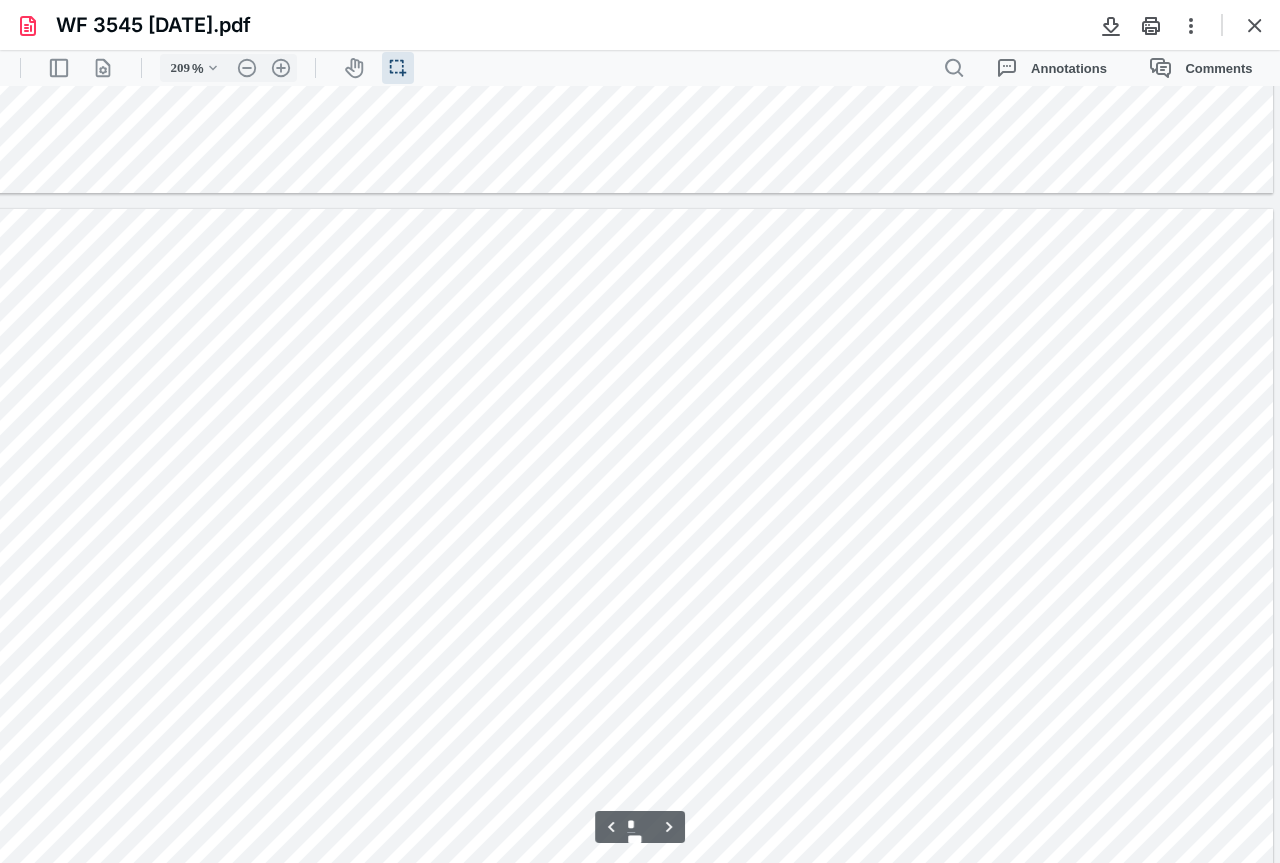 scroll, scrollTop: 6252, scrollLeft: 13, axis: both 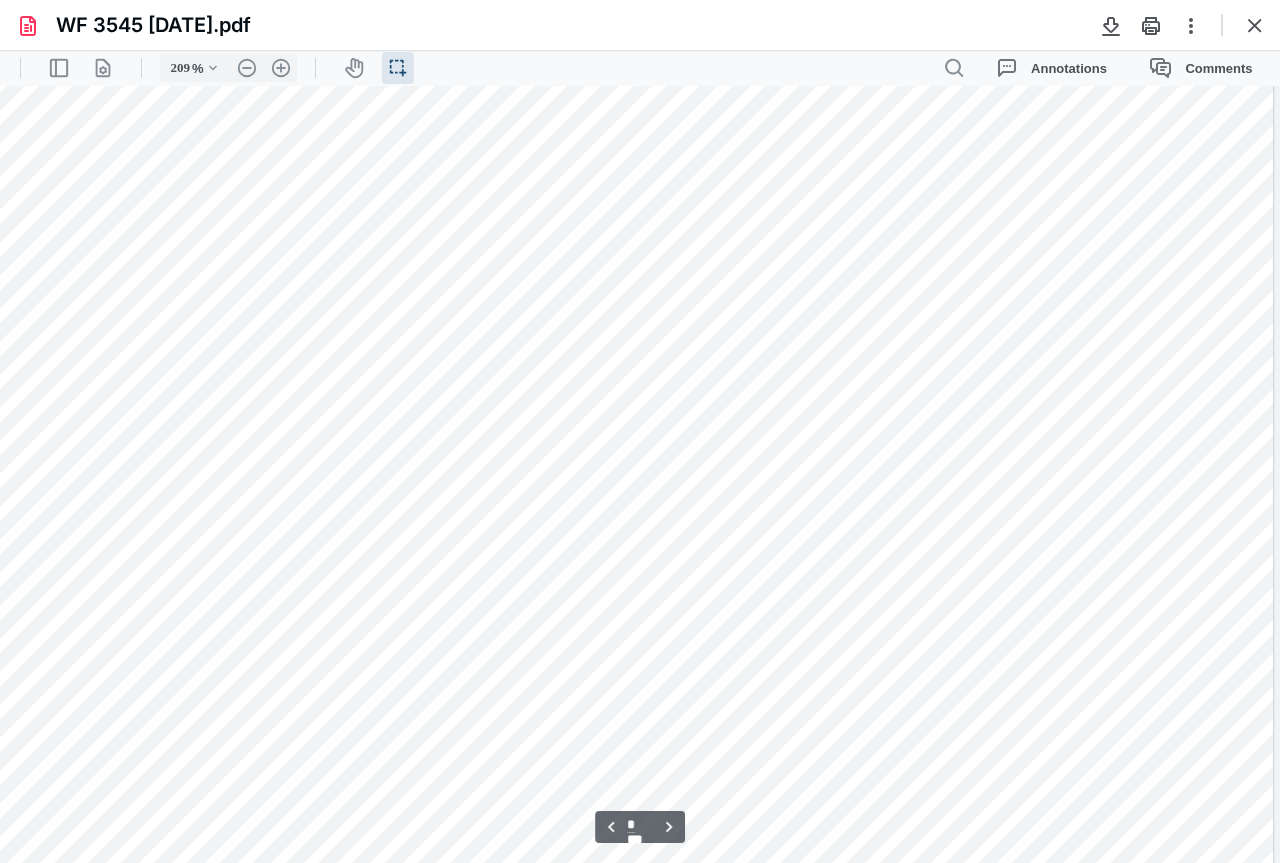 type on "*" 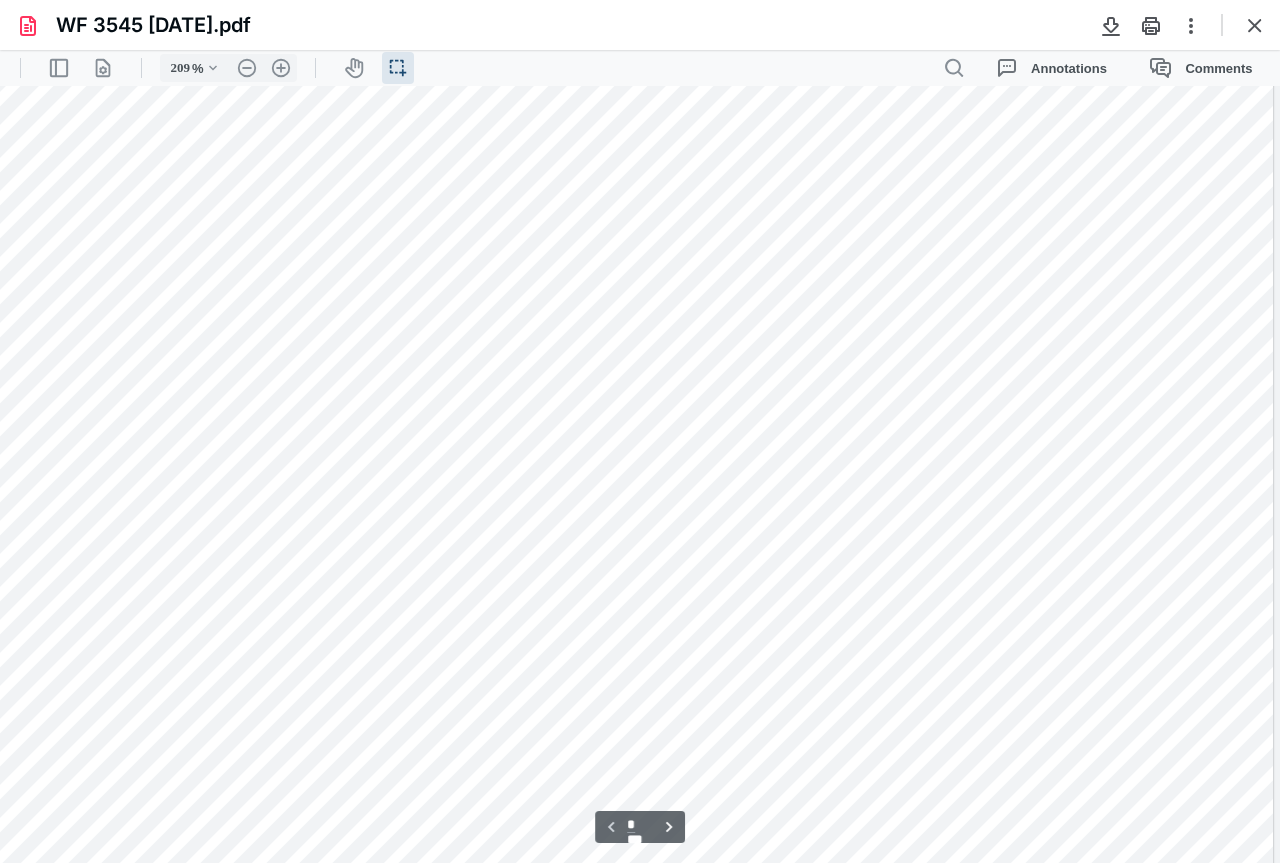 scroll, scrollTop: 34, scrollLeft: 13, axis: both 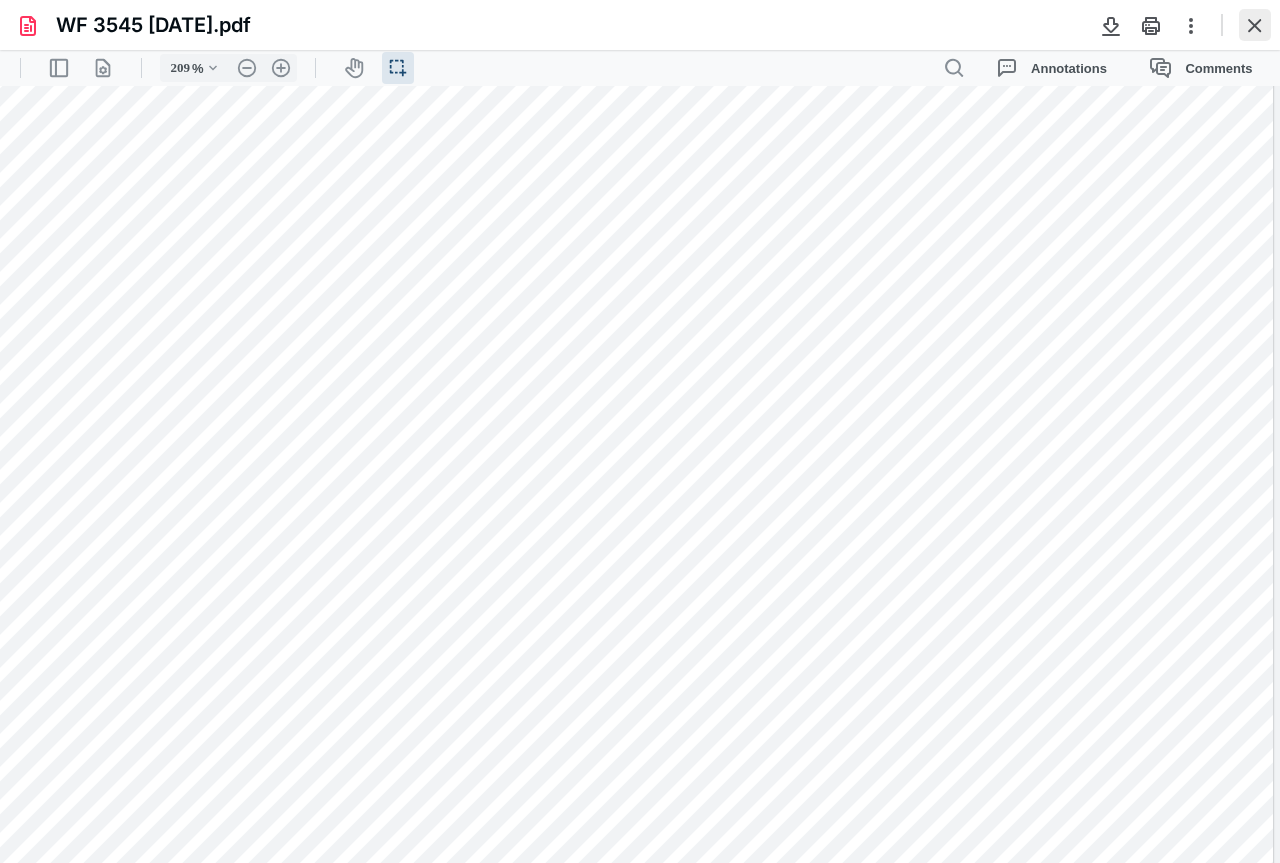 click at bounding box center (1255, 25) 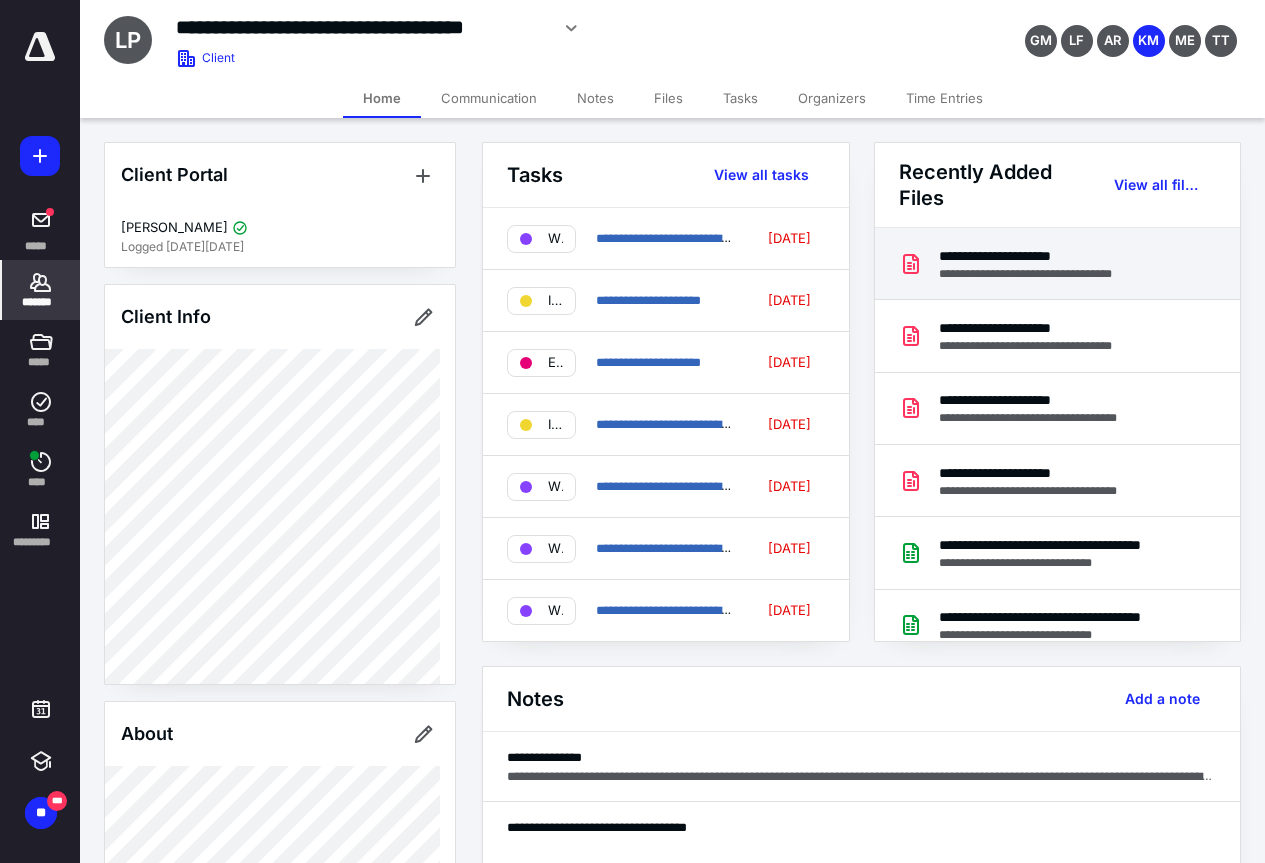 click on "**********" at bounding box center [1058, 264] 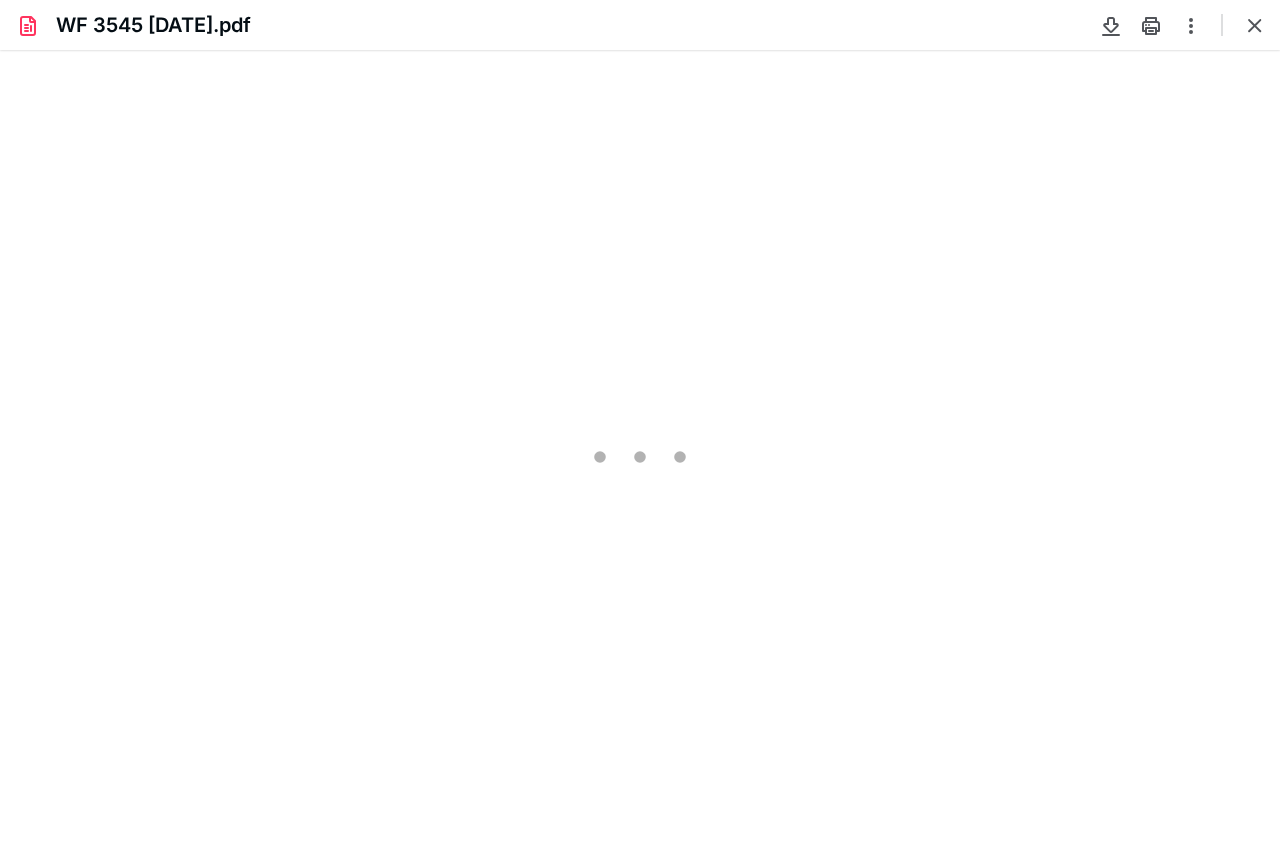 scroll, scrollTop: 0, scrollLeft: 0, axis: both 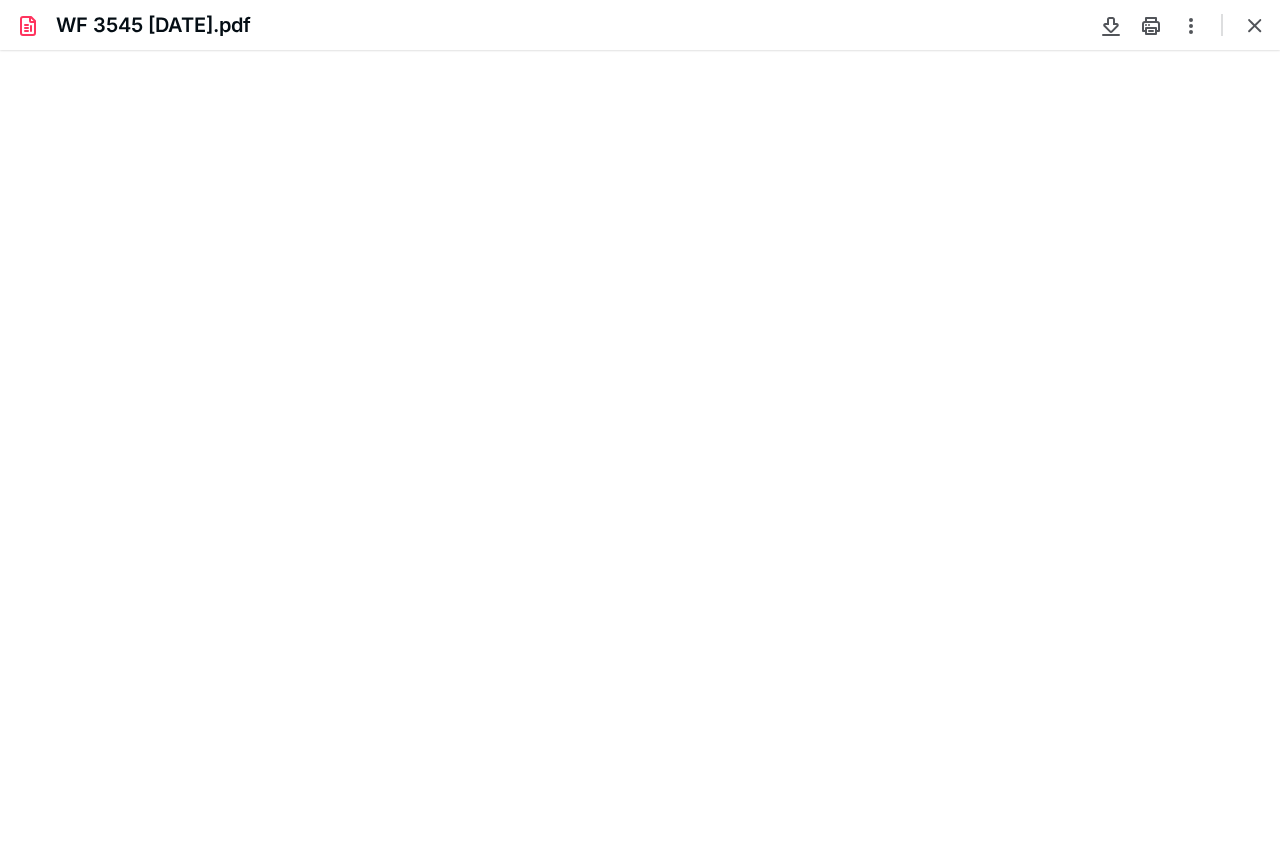 type on "77" 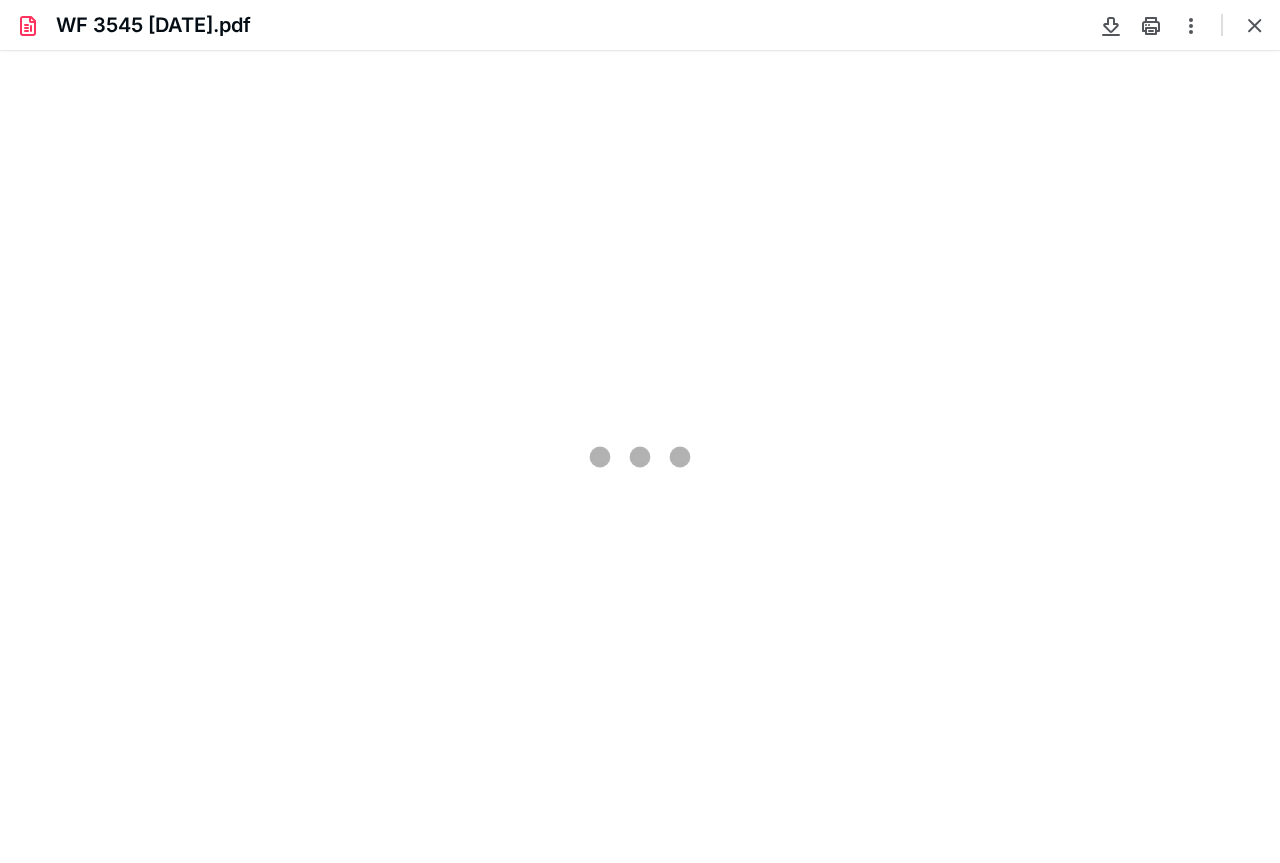 scroll, scrollTop: 39, scrollLeft: 0, axis: vertical 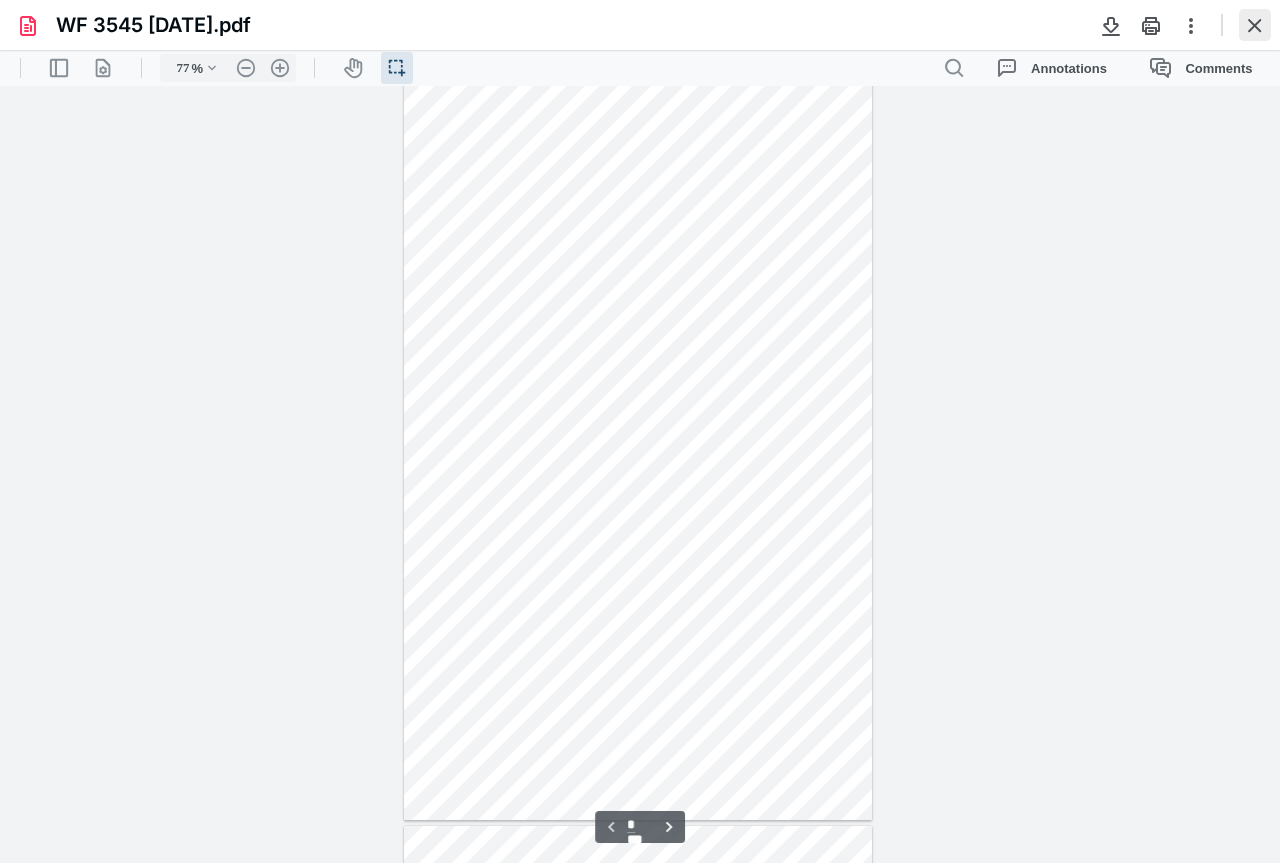 click at bounding box center (1255, 25) 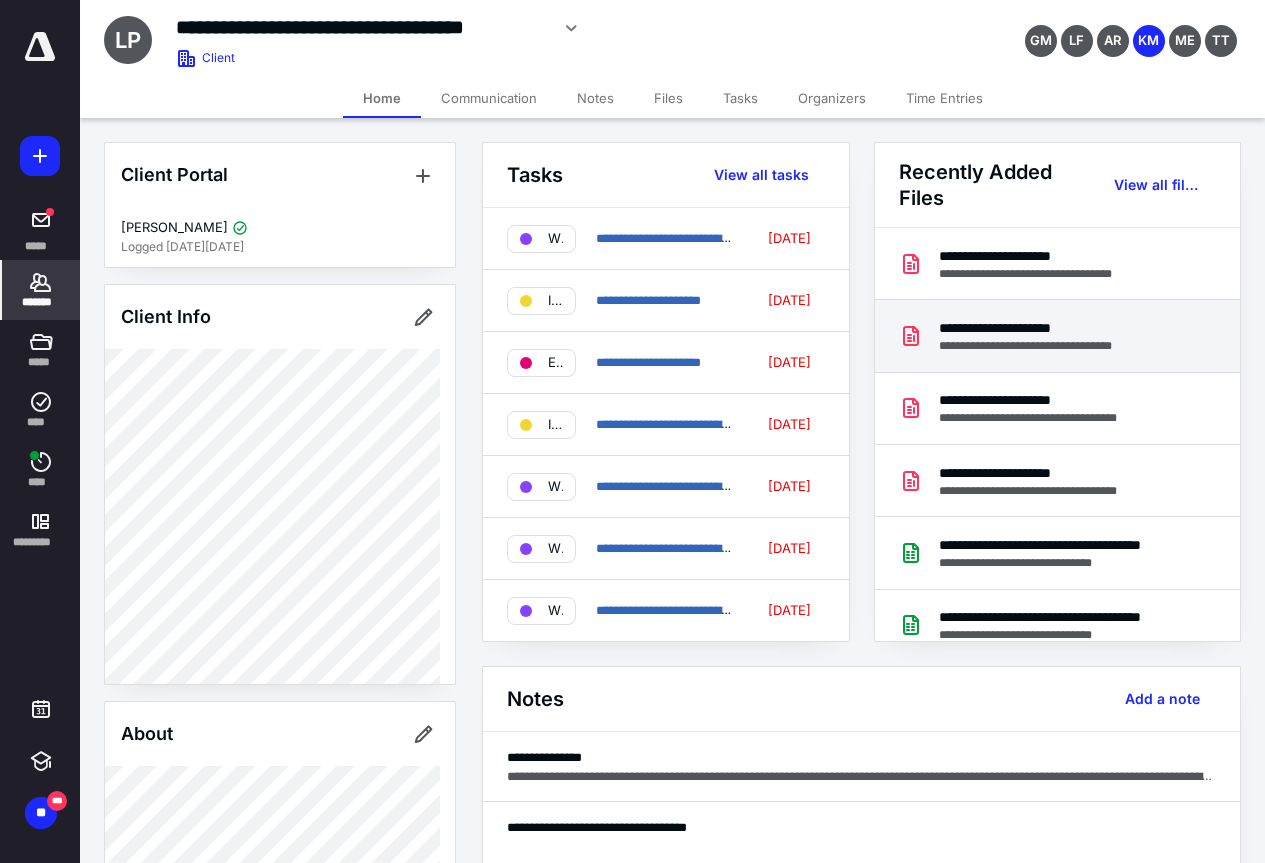 click on "**********" at bounding box center [1046, 328] 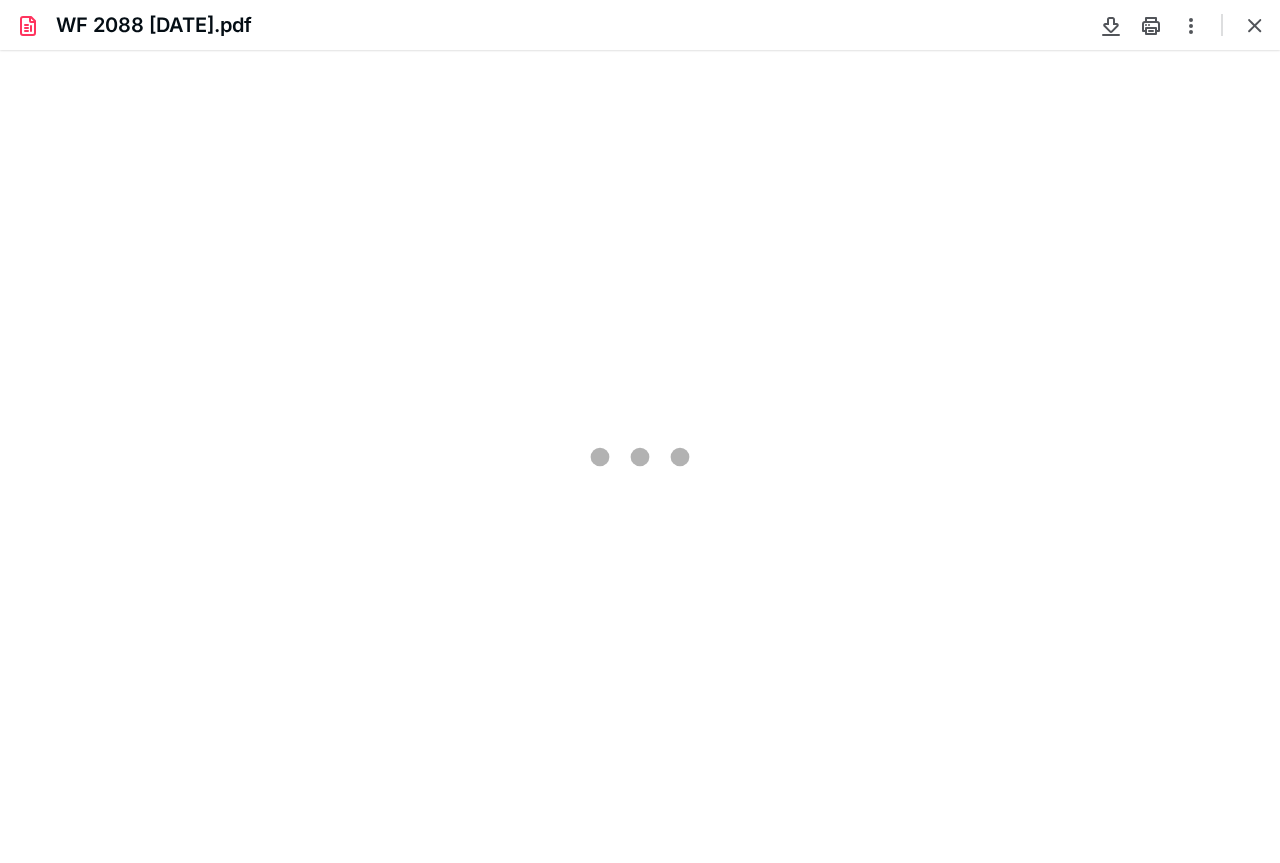 scroll, scrollTop: 0, scrollLeft: 0, axis: both 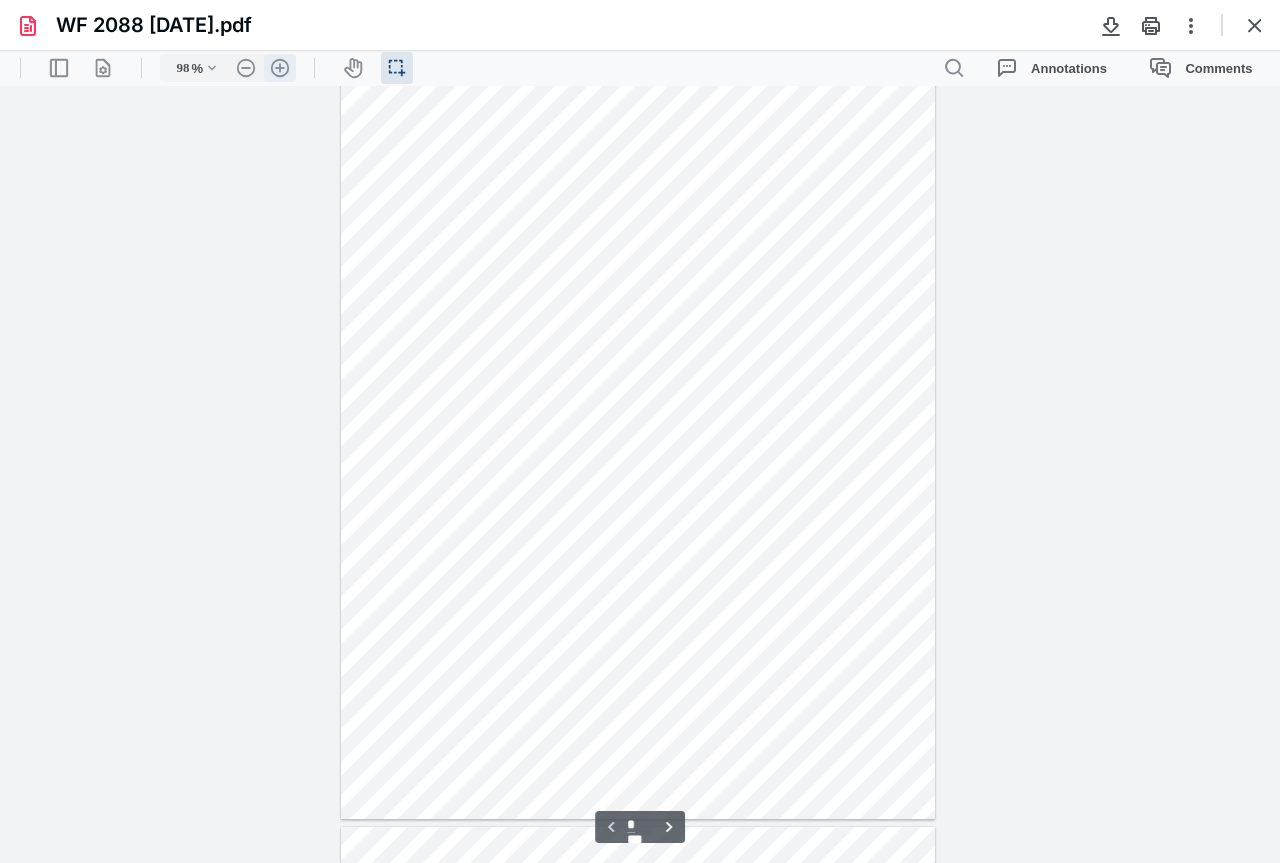 click on ".cls-1{fill:#abb0c4;} icon - header - zoom - in - line" at bounding box center (280, 68) 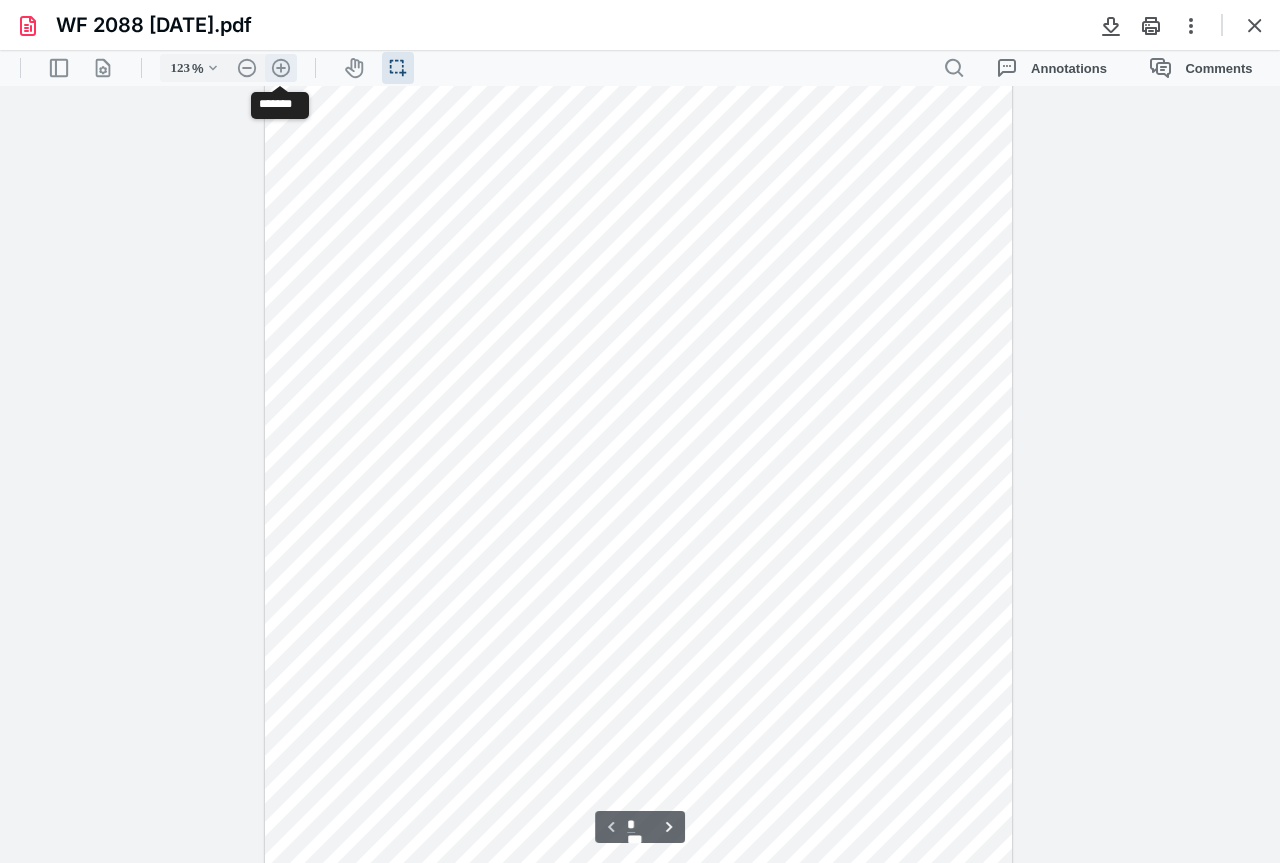 click on ".cls-1{fill:#abb0c4;} icon - header - zoom - in - line" at bounding box center (281, 68) 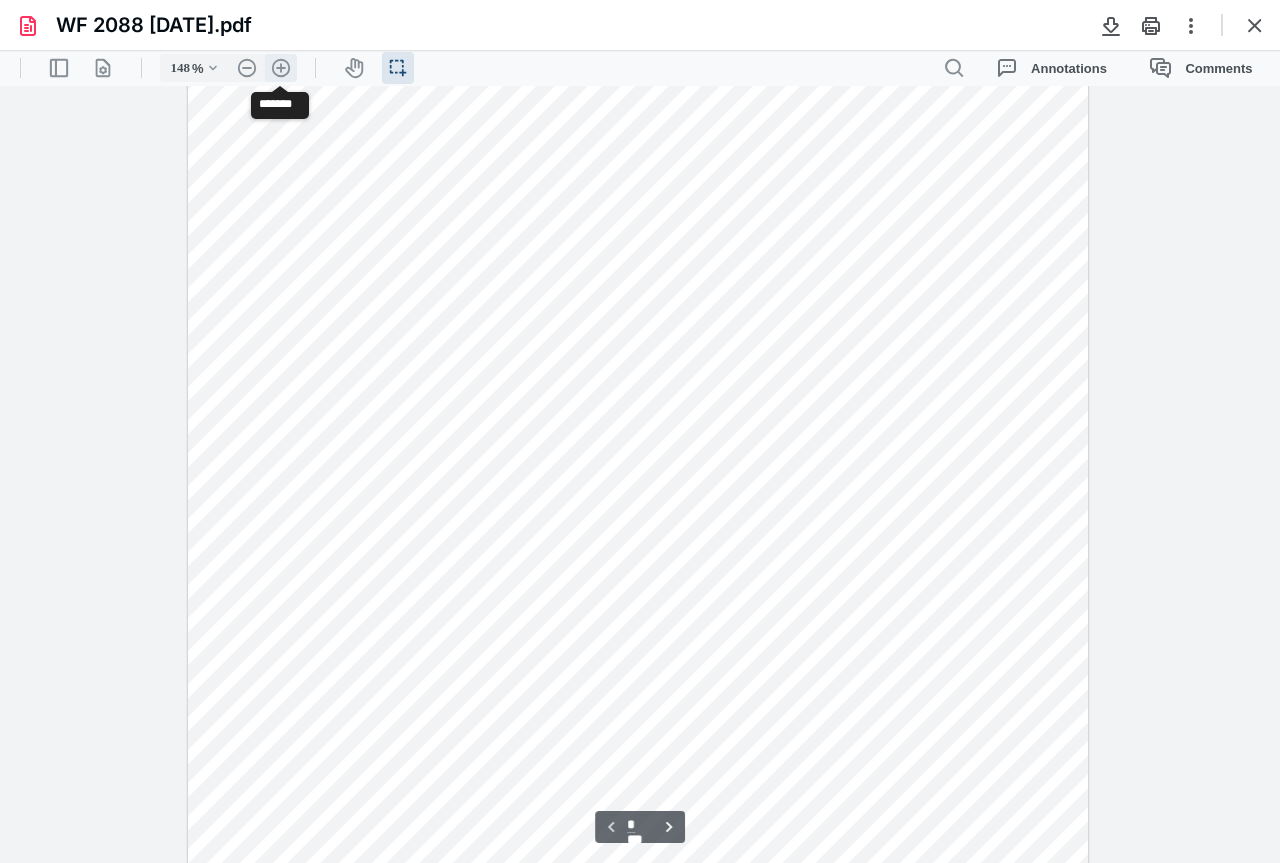 click on ".cls-1{fill:#abb0c4;} icon - header - zoom - in - line" at bounding box center (281, 68) 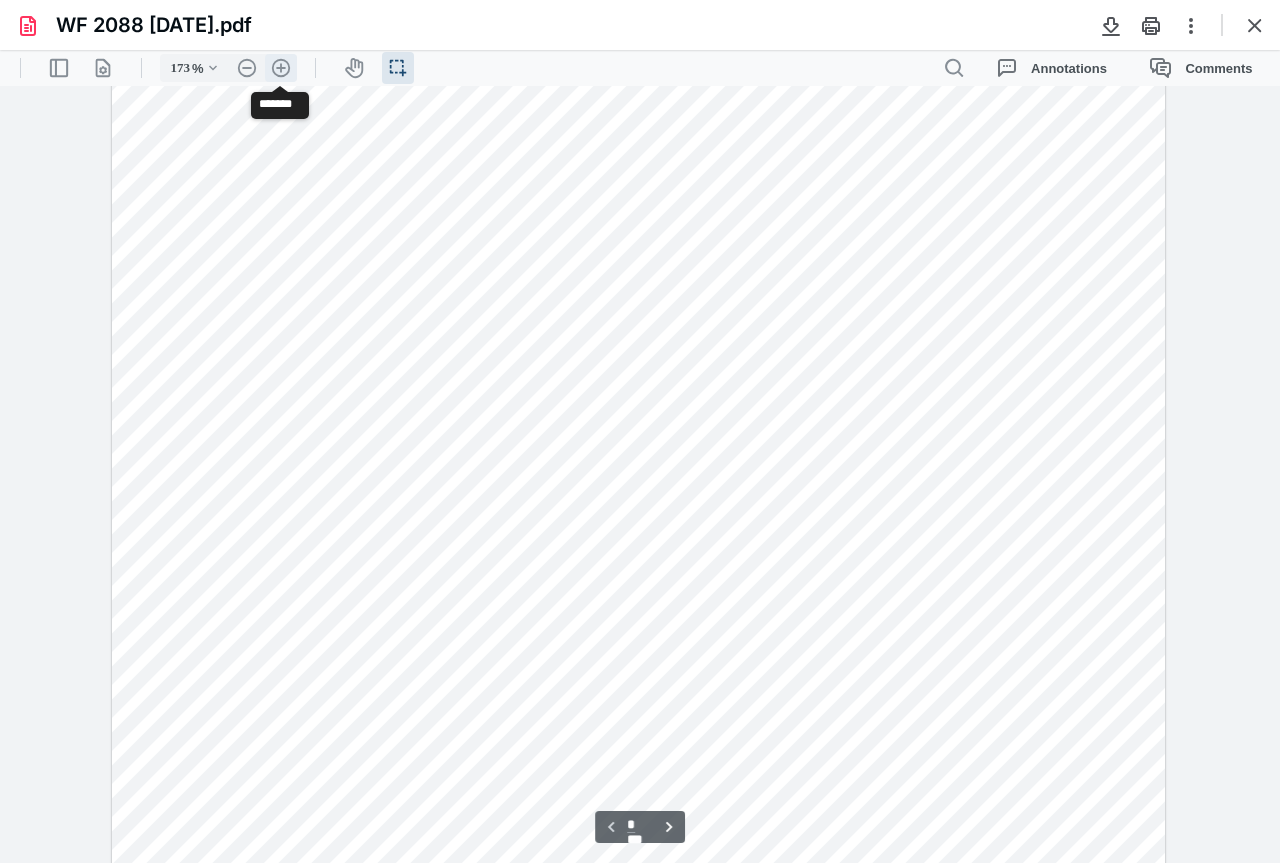 scroll, scrollTop: 358, scrollLeft: 0, axis: vertical 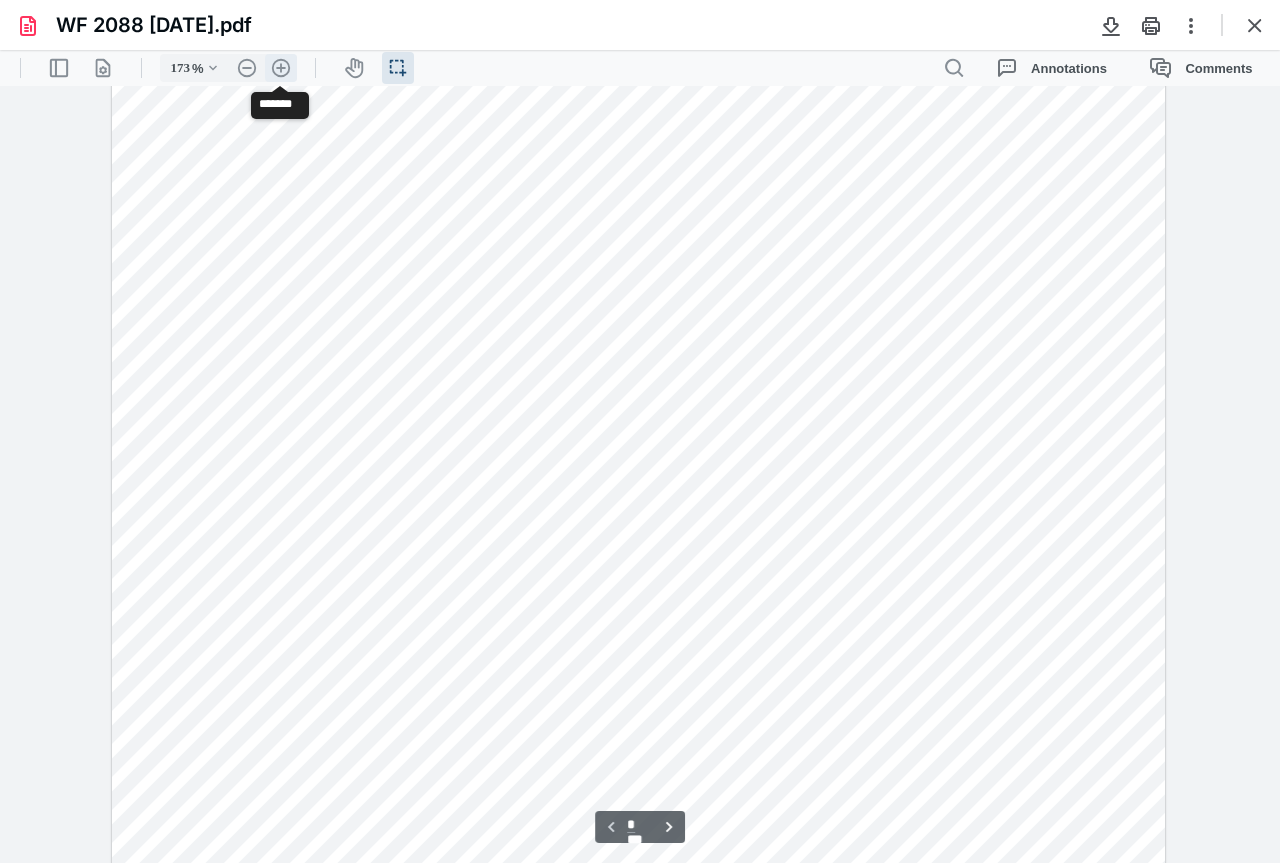 click on ".cls-1{fill:#abb0c4;} icon - header - zoom - in - line" at bounding box center [281, 68] 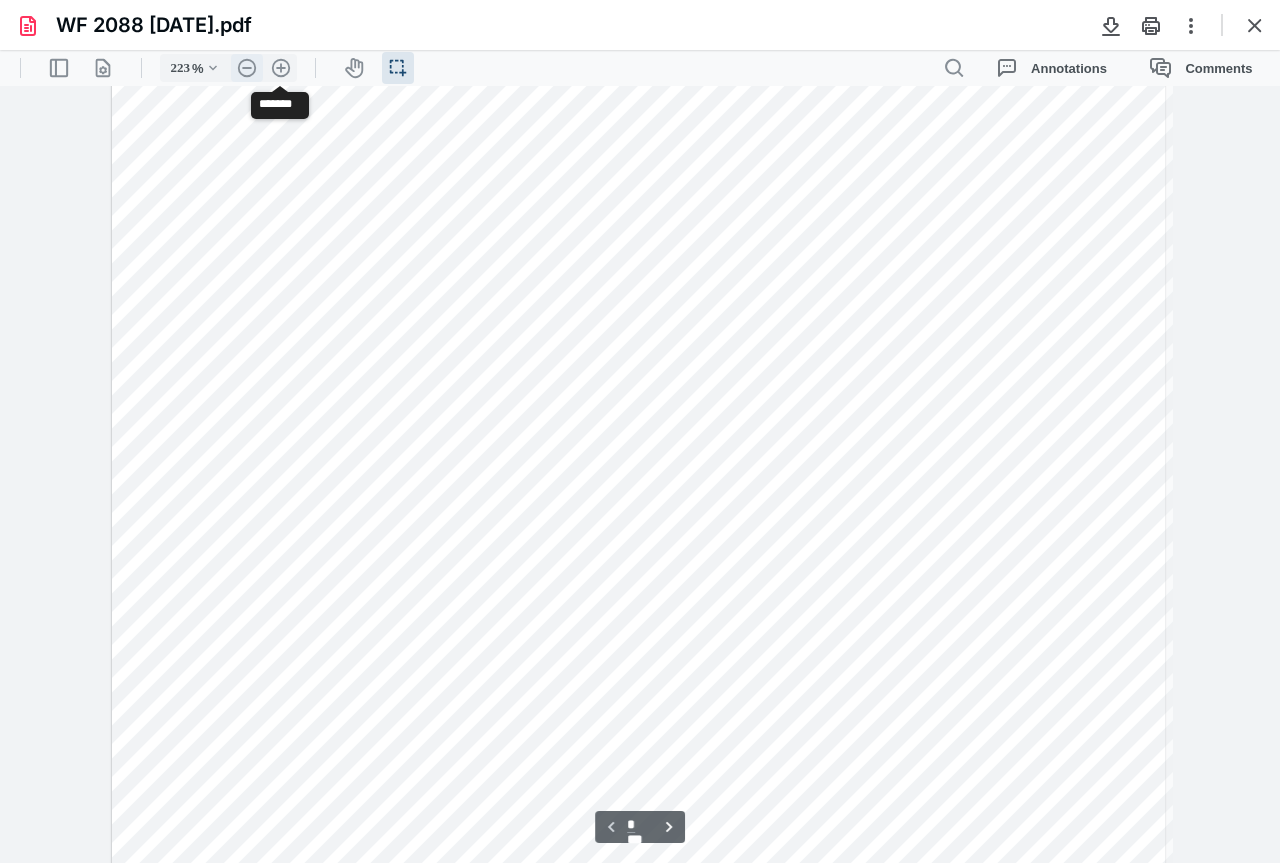 scroll, scrollTop: 570, scrollLeft: 56, axis: both 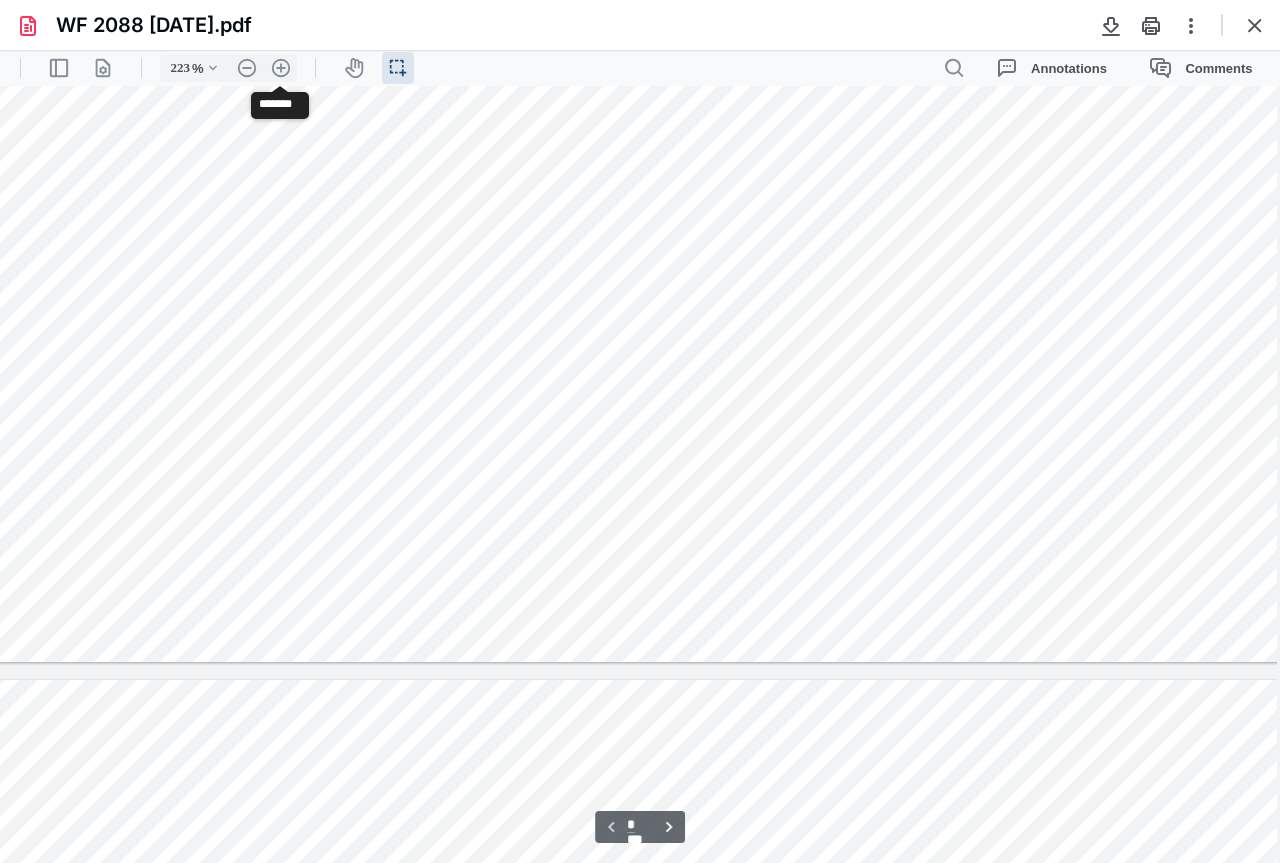 type on "*" 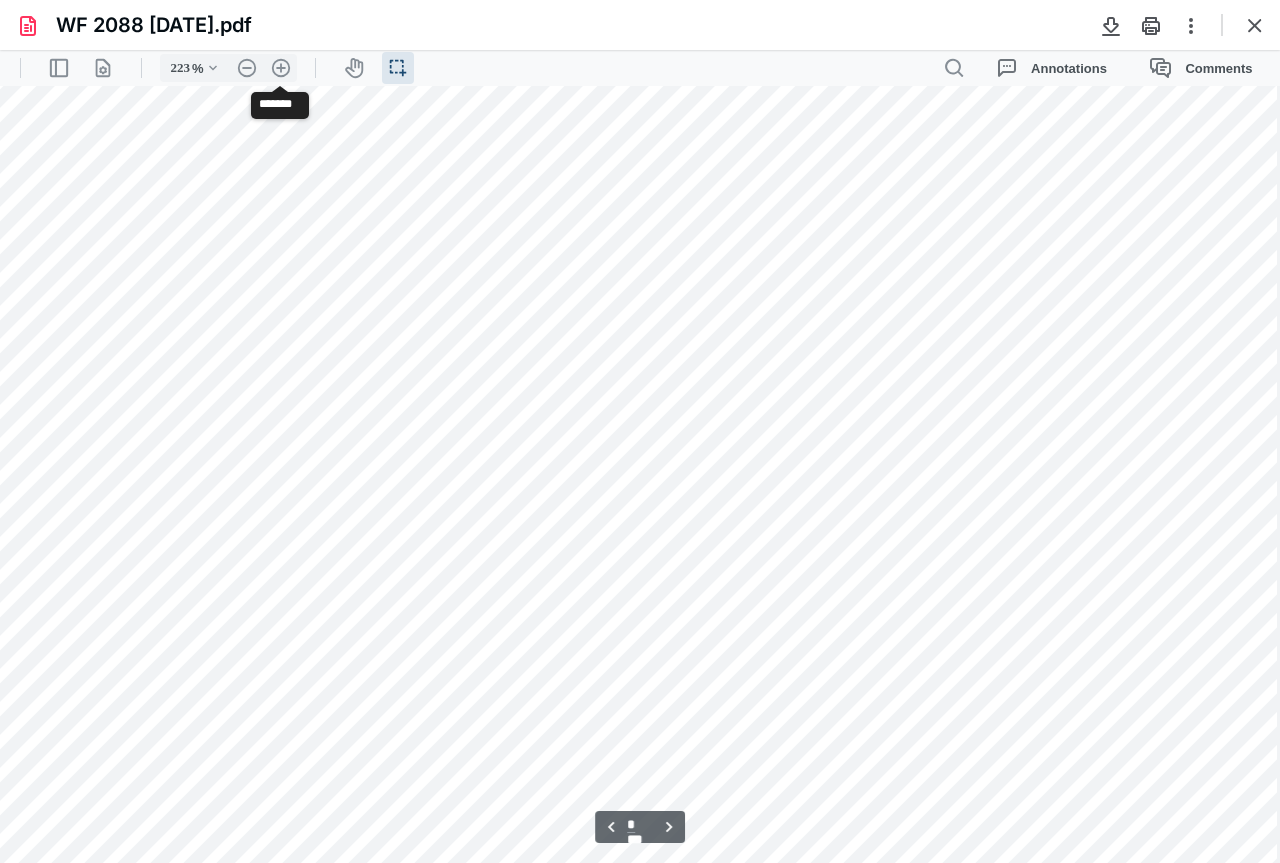 scroll, scrollTop: 2327, scrollLeft: 56, axis: both 